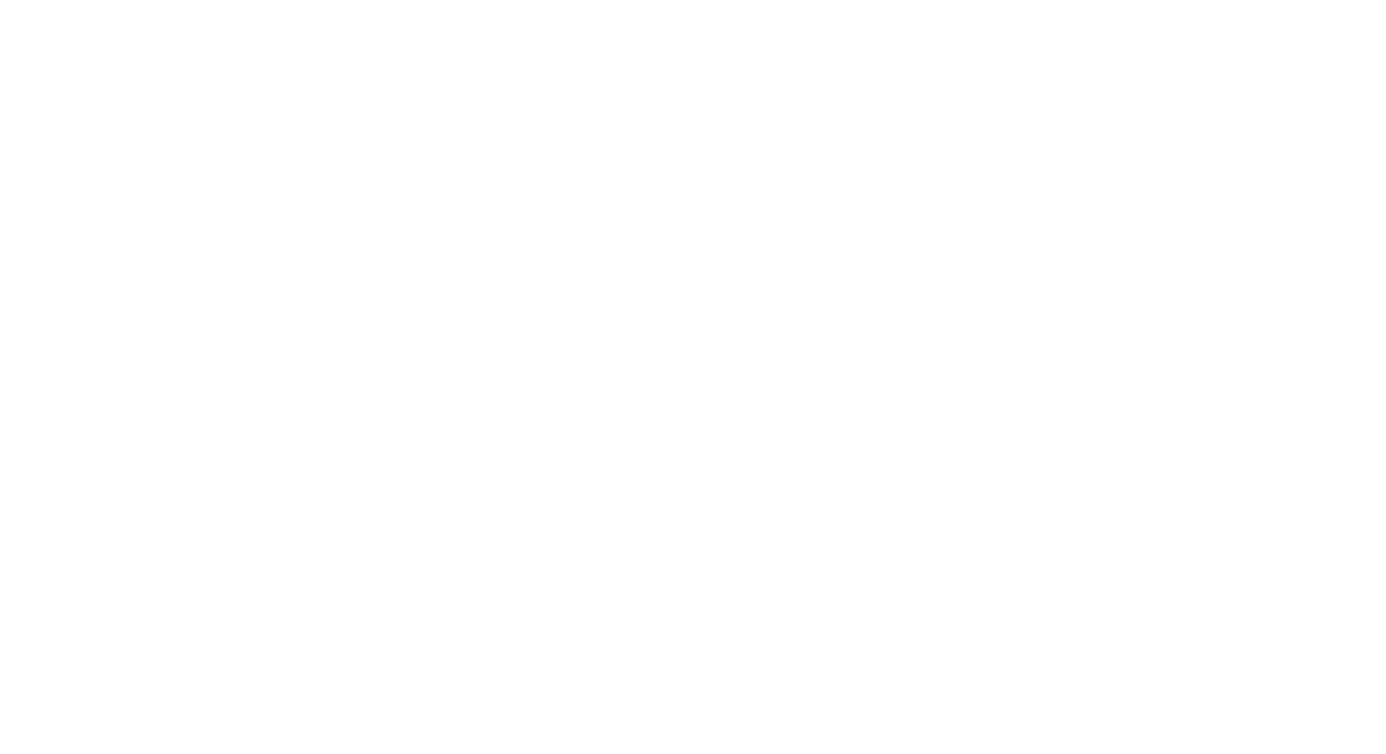 scroll, scrollTop: 0, scrollLeft: 0, axis: both 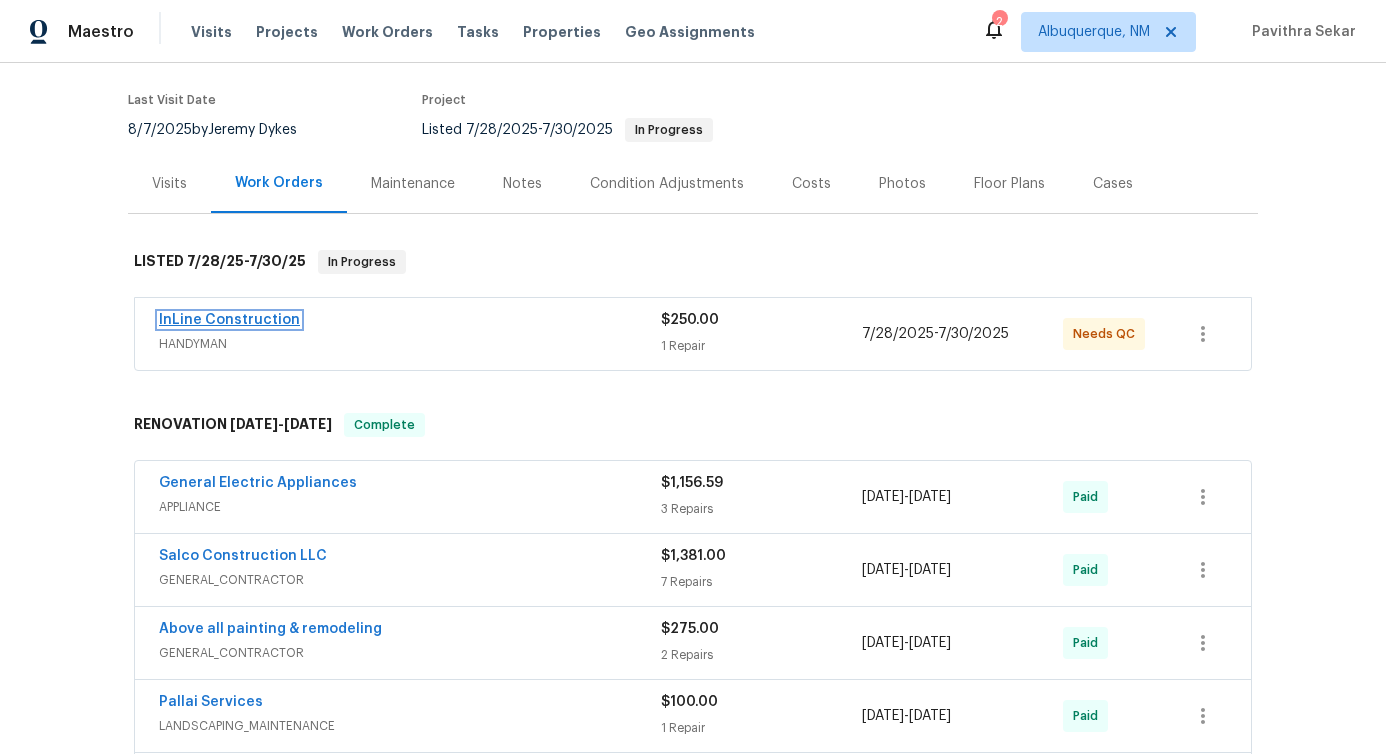 click on "InLine Construction" at bounding box center [229, 320] 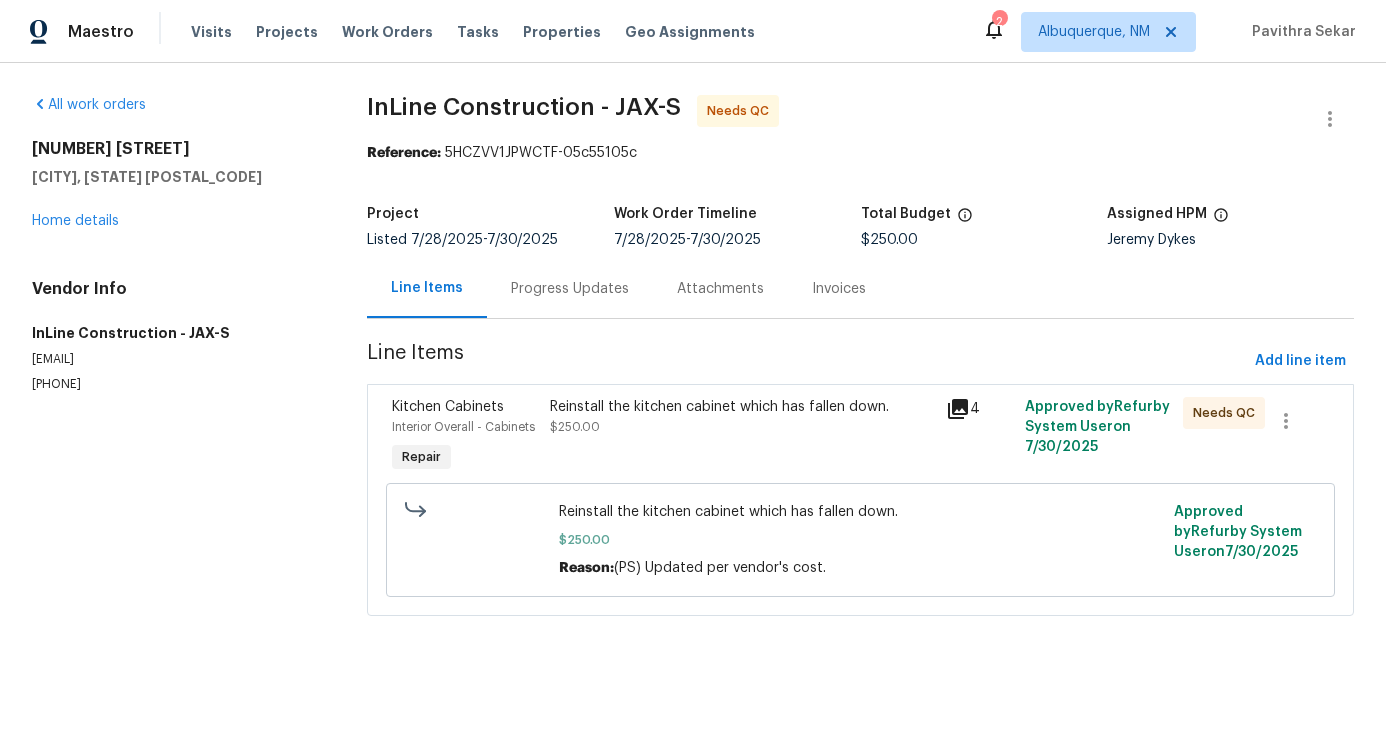 click on "Progress Updates" at bounding box center (570, 288) 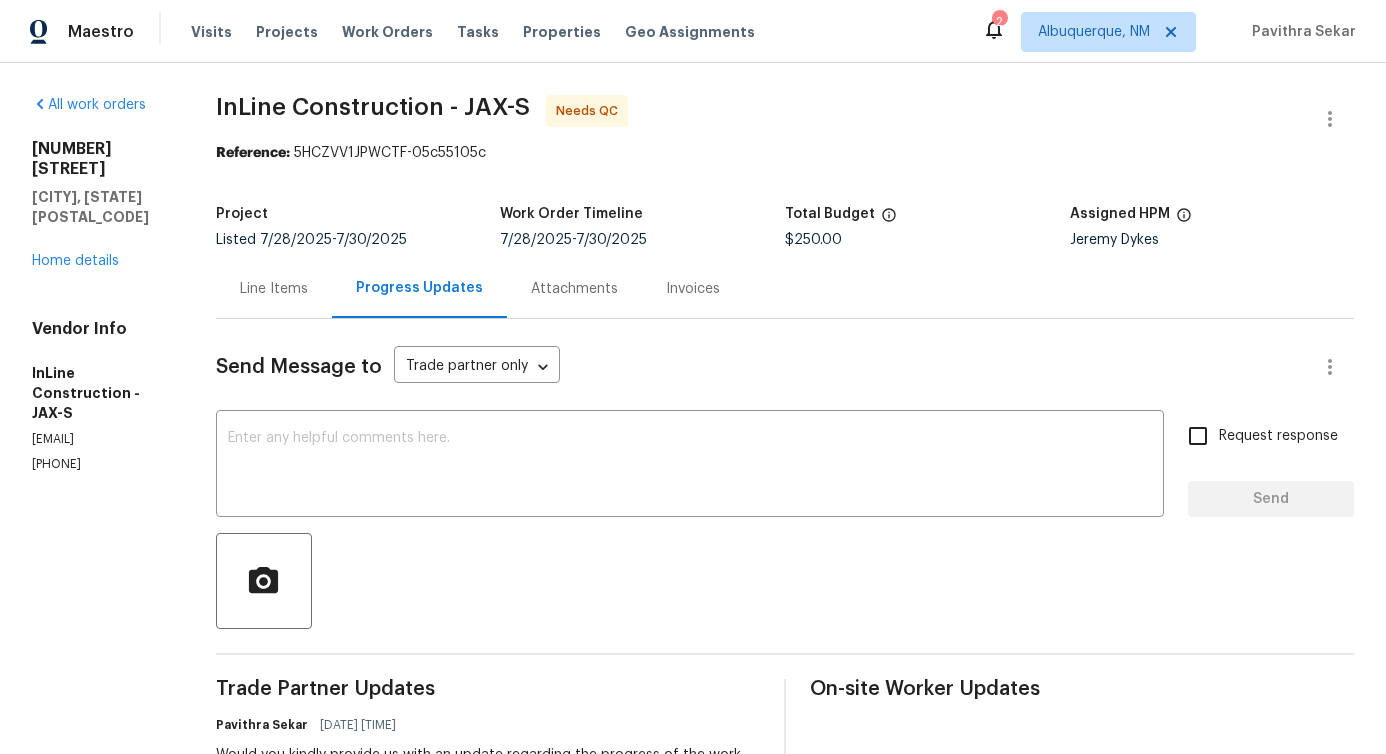 click on "Line Items" at bounding box center (274, 289) 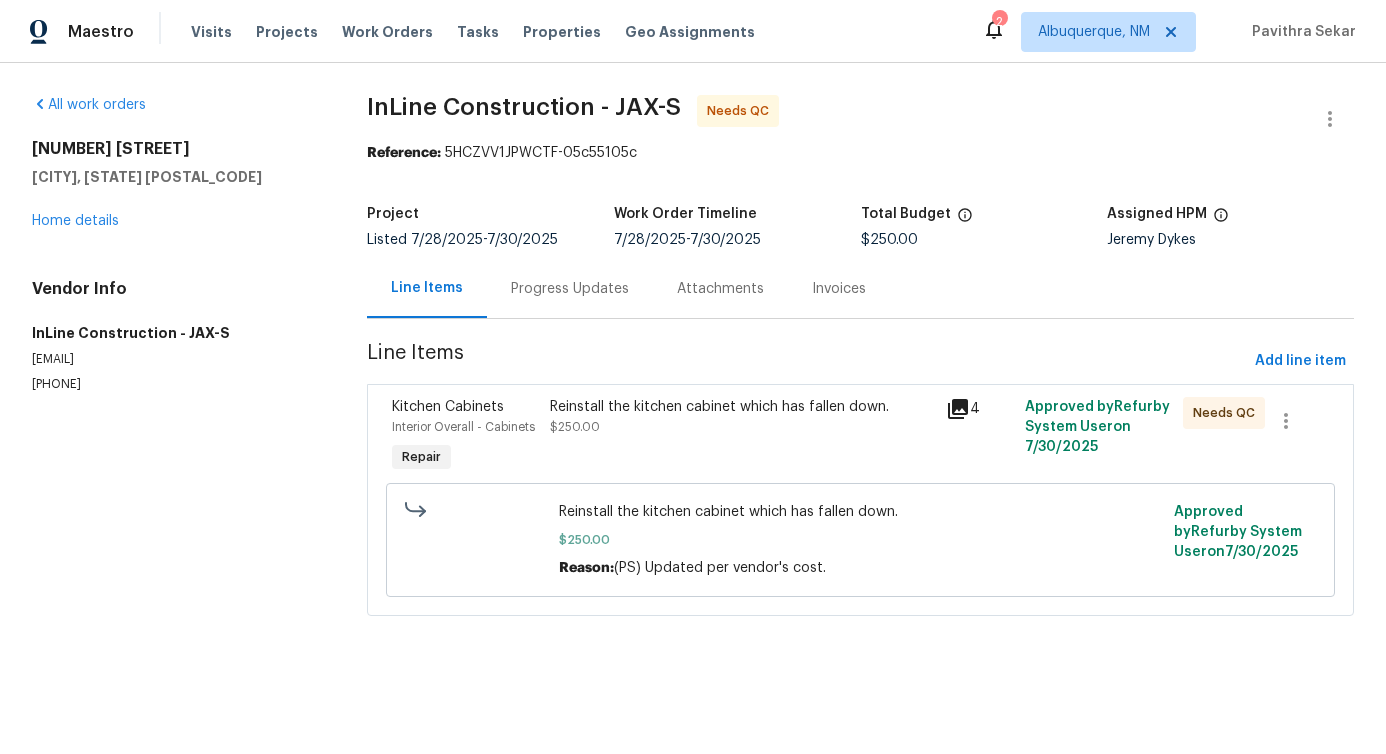 click on "Progress Updates" at bounding box center (570, 289) 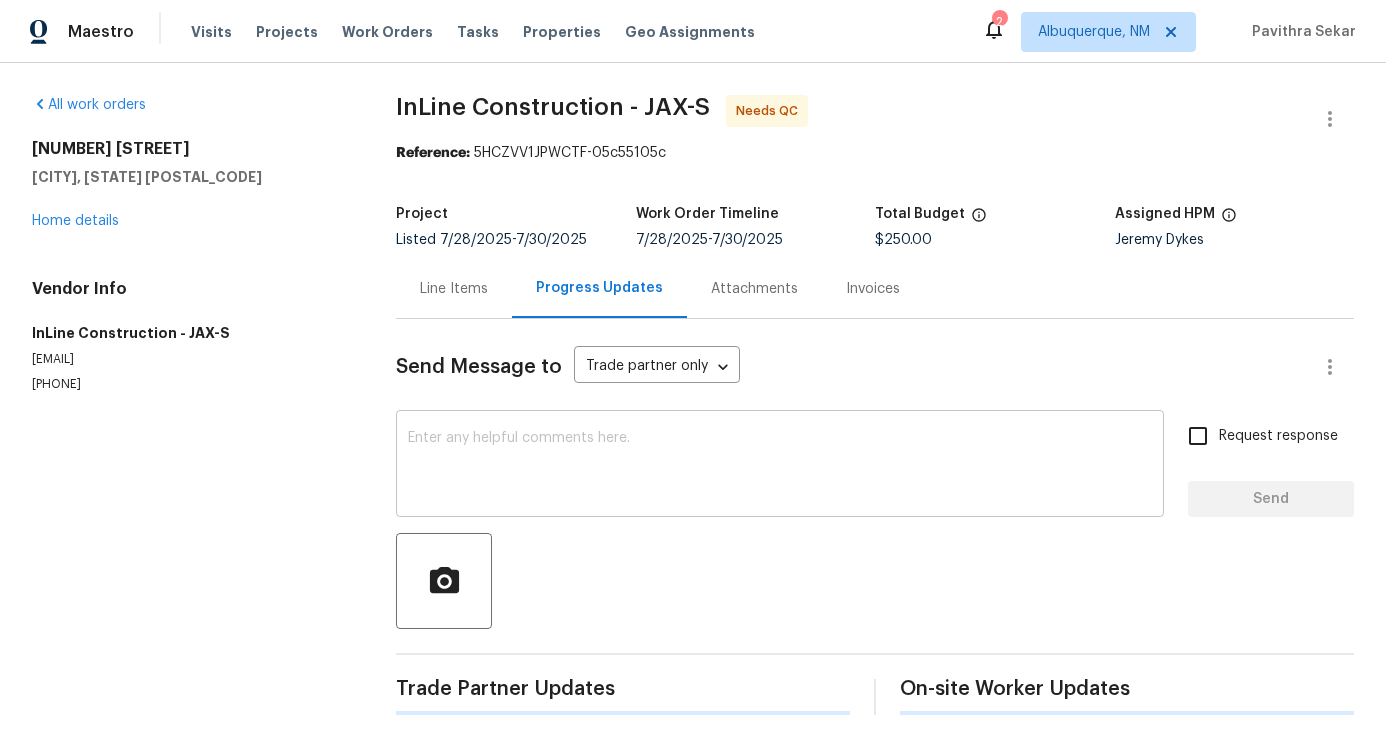 click at bounding box center [780, 466] 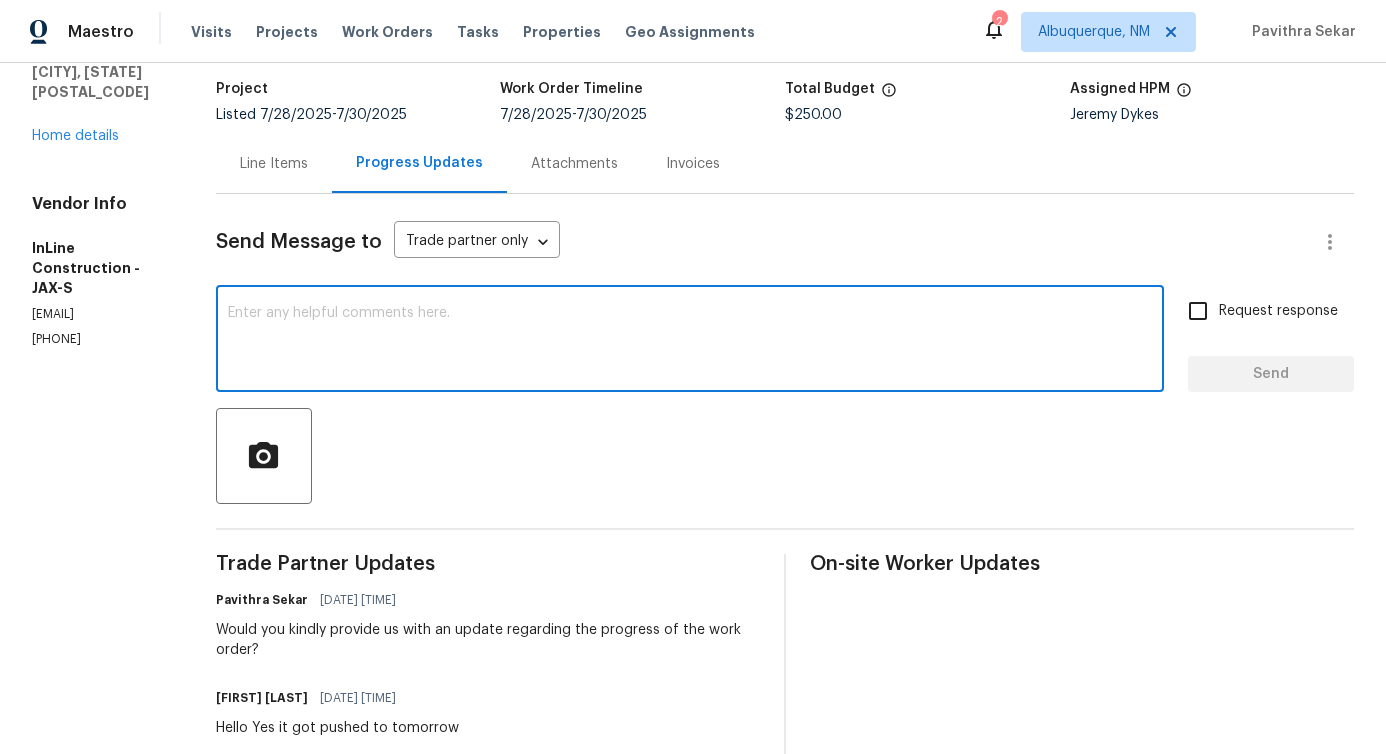 scroll, scrollTop: 242, scrollLeft: 0, axis: vertical 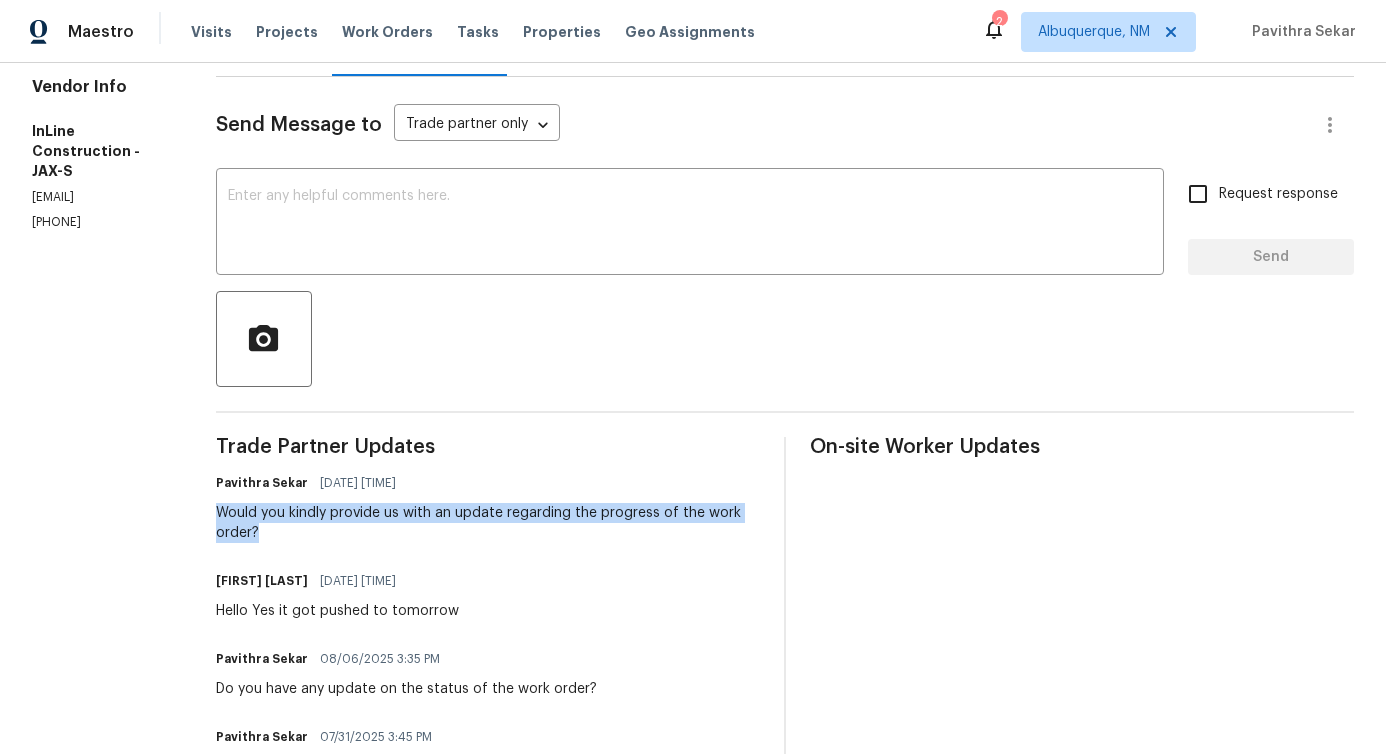 drag, startPoint x: 242, startPoint y: 514, endPoint x: 299, endPoint y: 528, distance: 58.694122 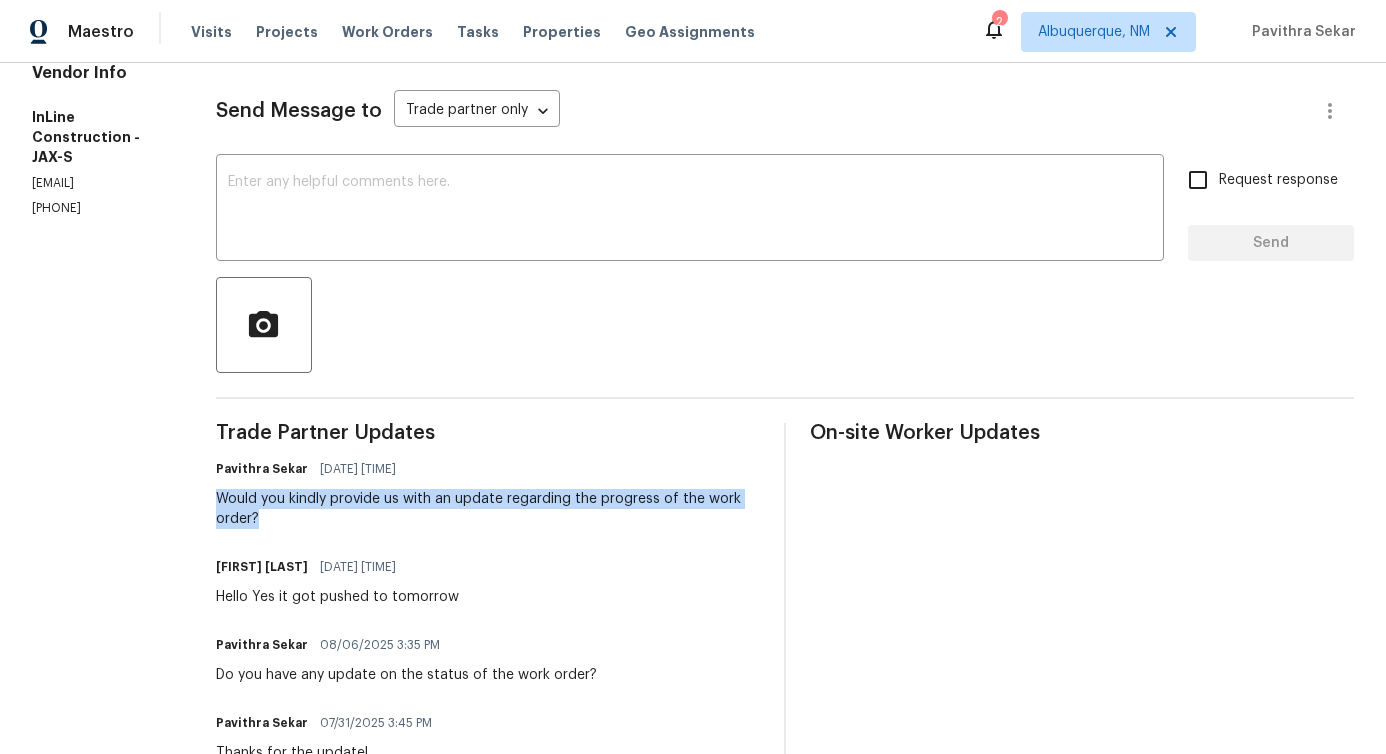 scroll, scrollTop: 0, scrollLeft: 0, axis: both 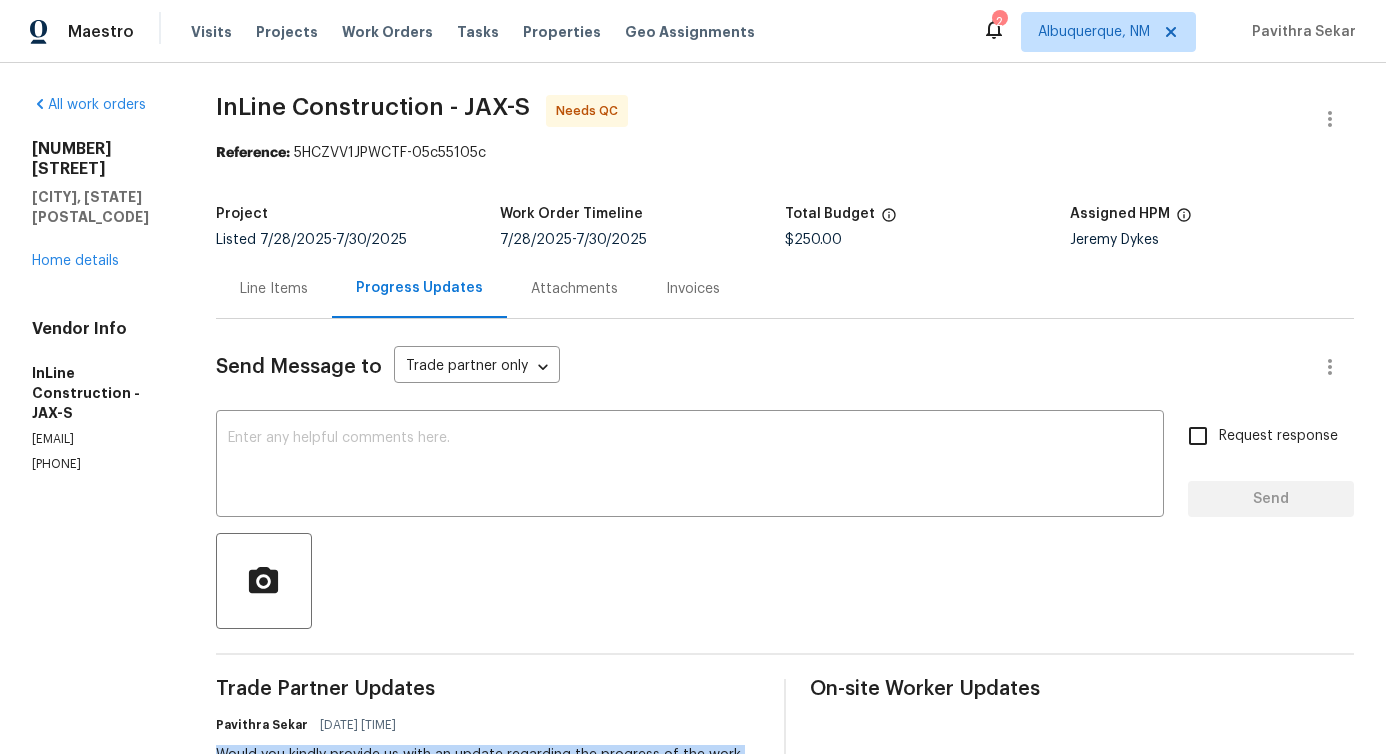 click on "Line Items" at bounding box center (274, 288) 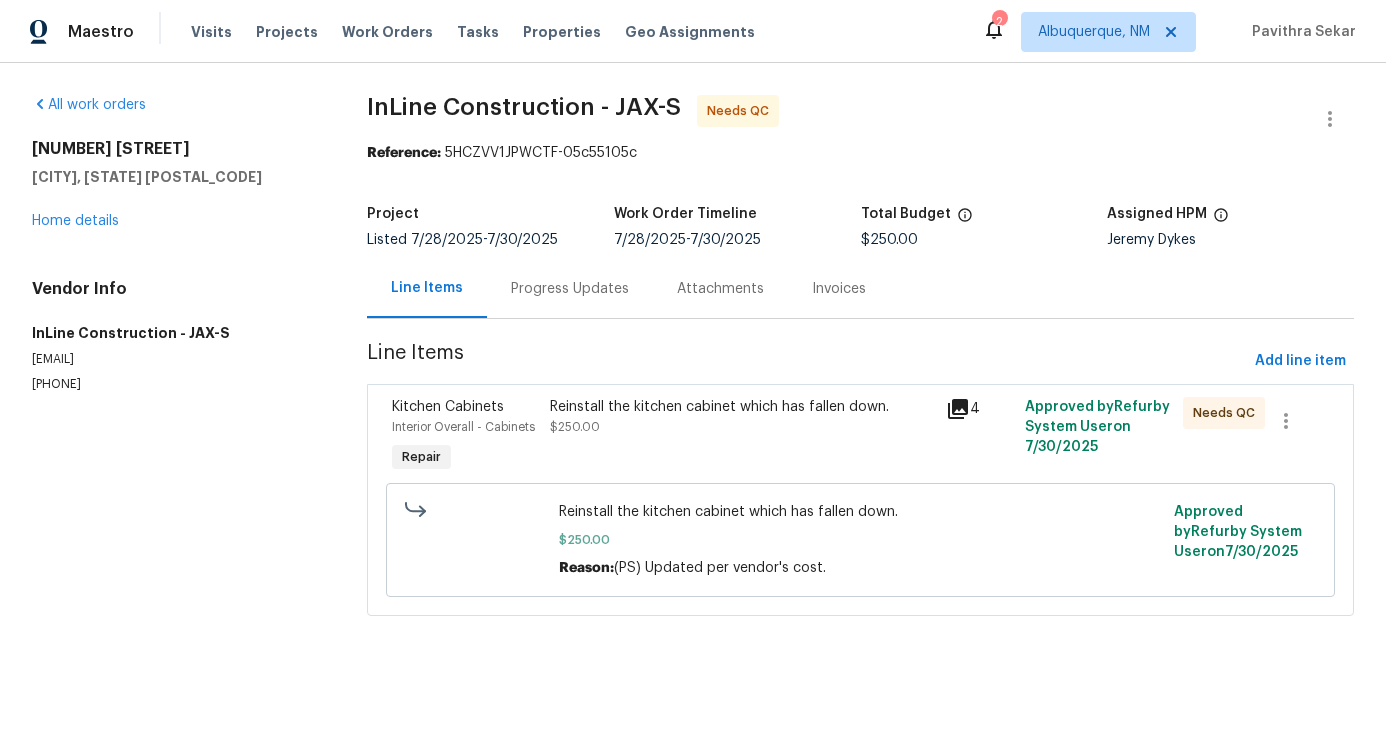 click on "Reinstall the kitchen cabinet which has fallen down. $250.00" at bounding box center (741, 437) 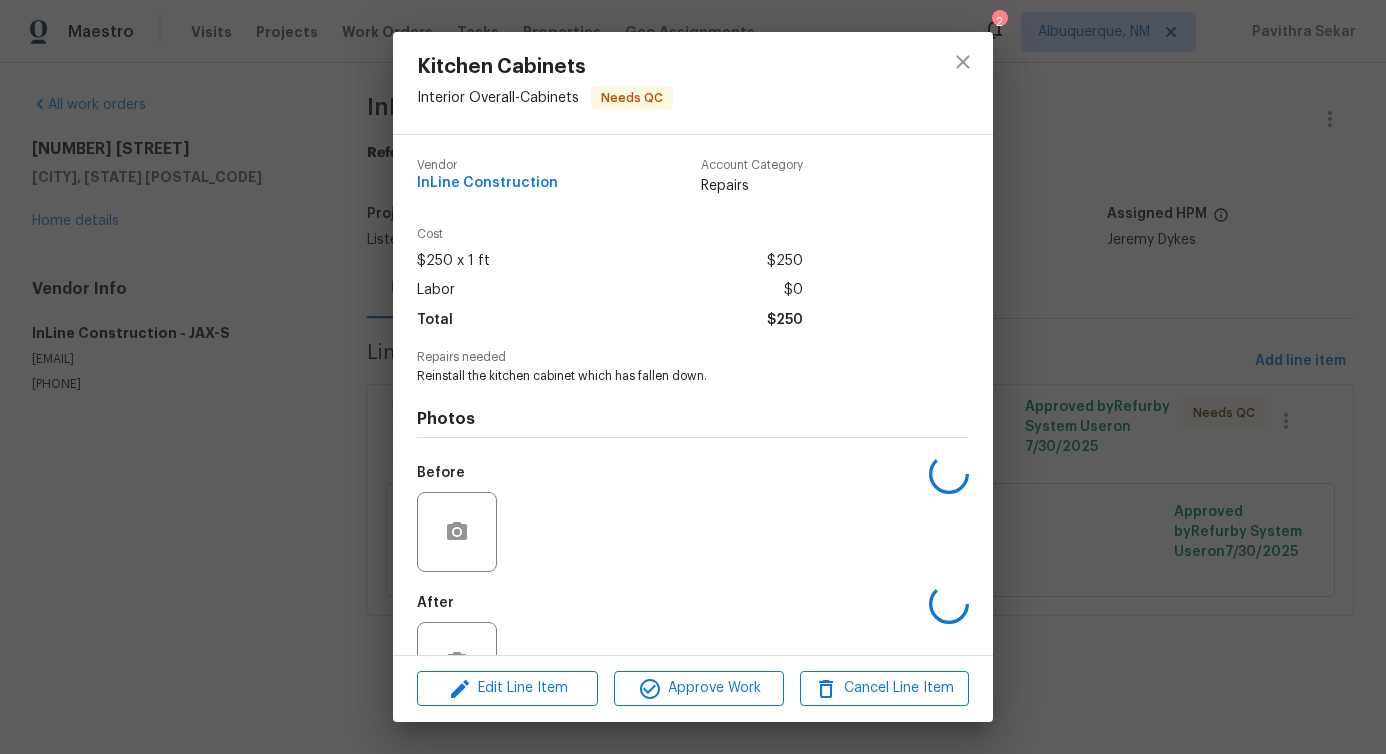scroll, scrollTop: 67, scrollLeft: 0, axis: vertical 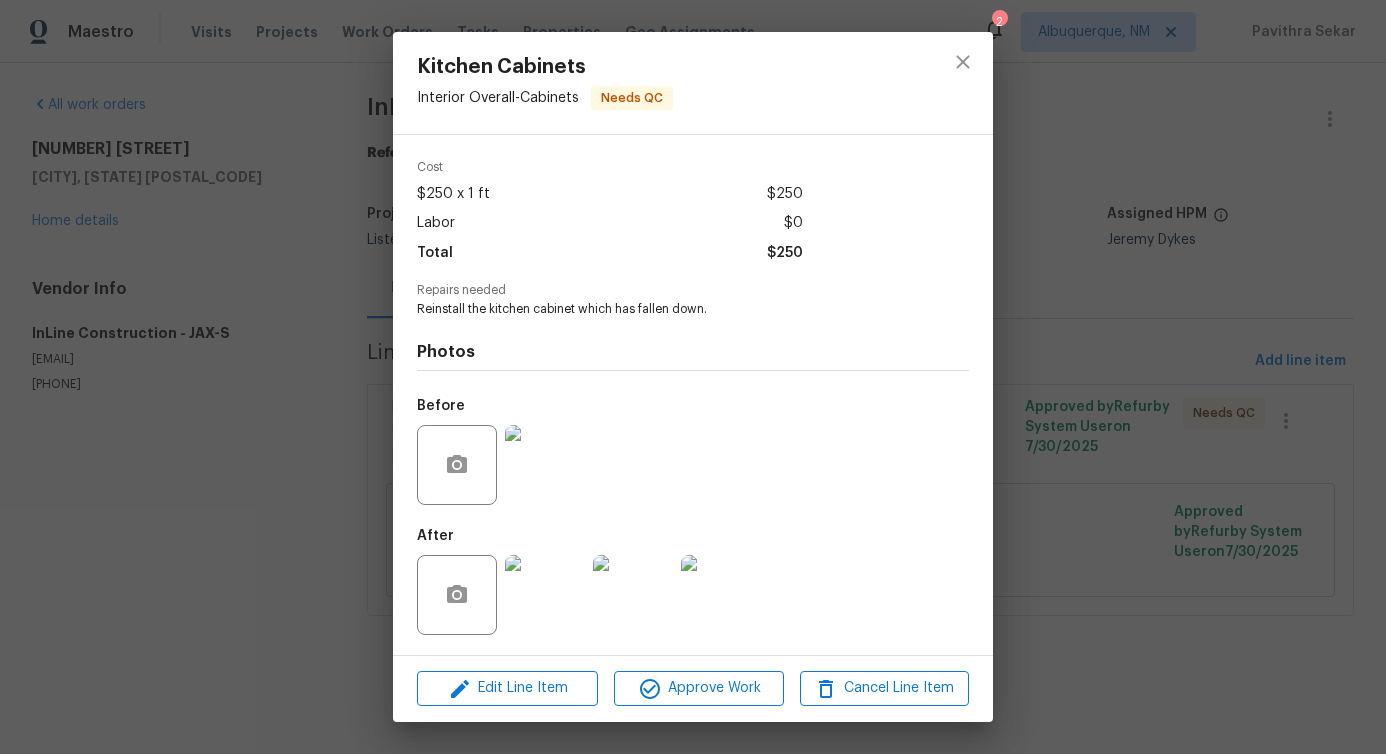 click at bounding box center [545, 465] 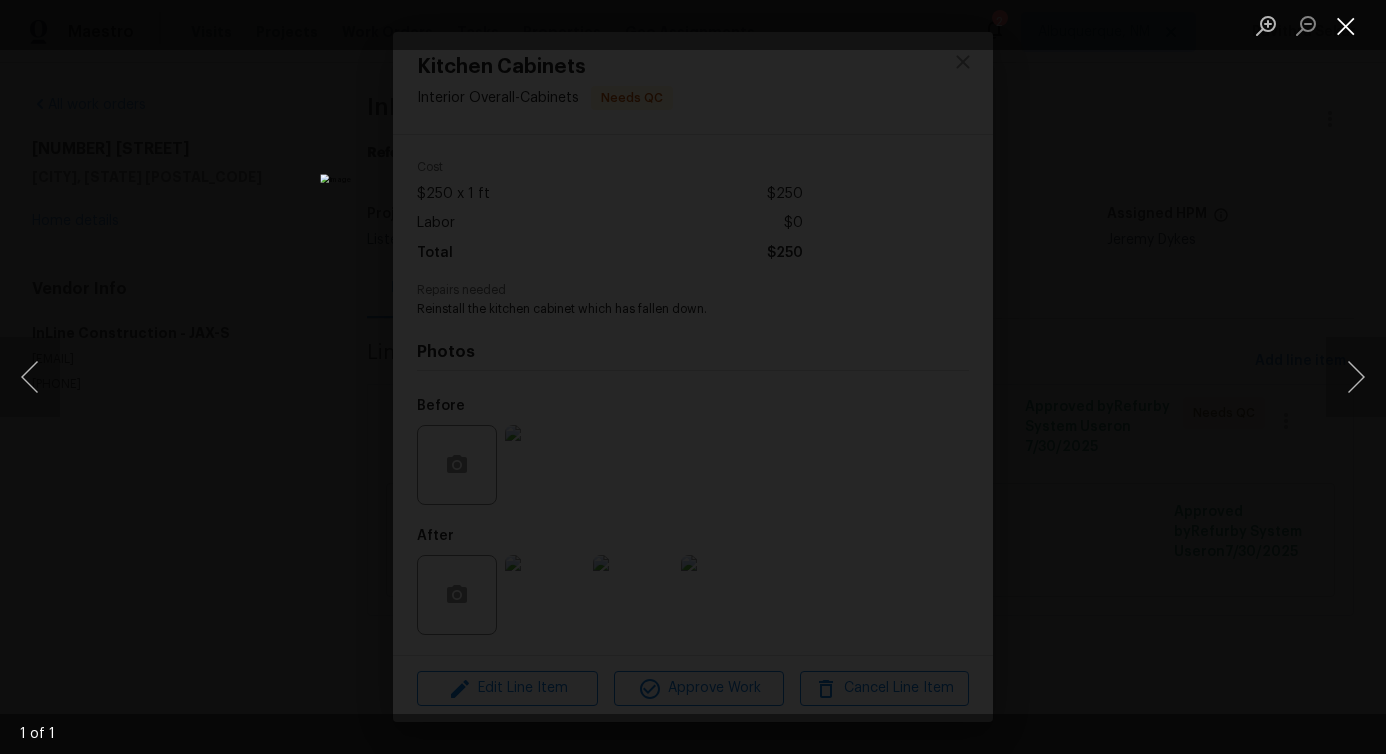 click at bounding box center (1346, 25) 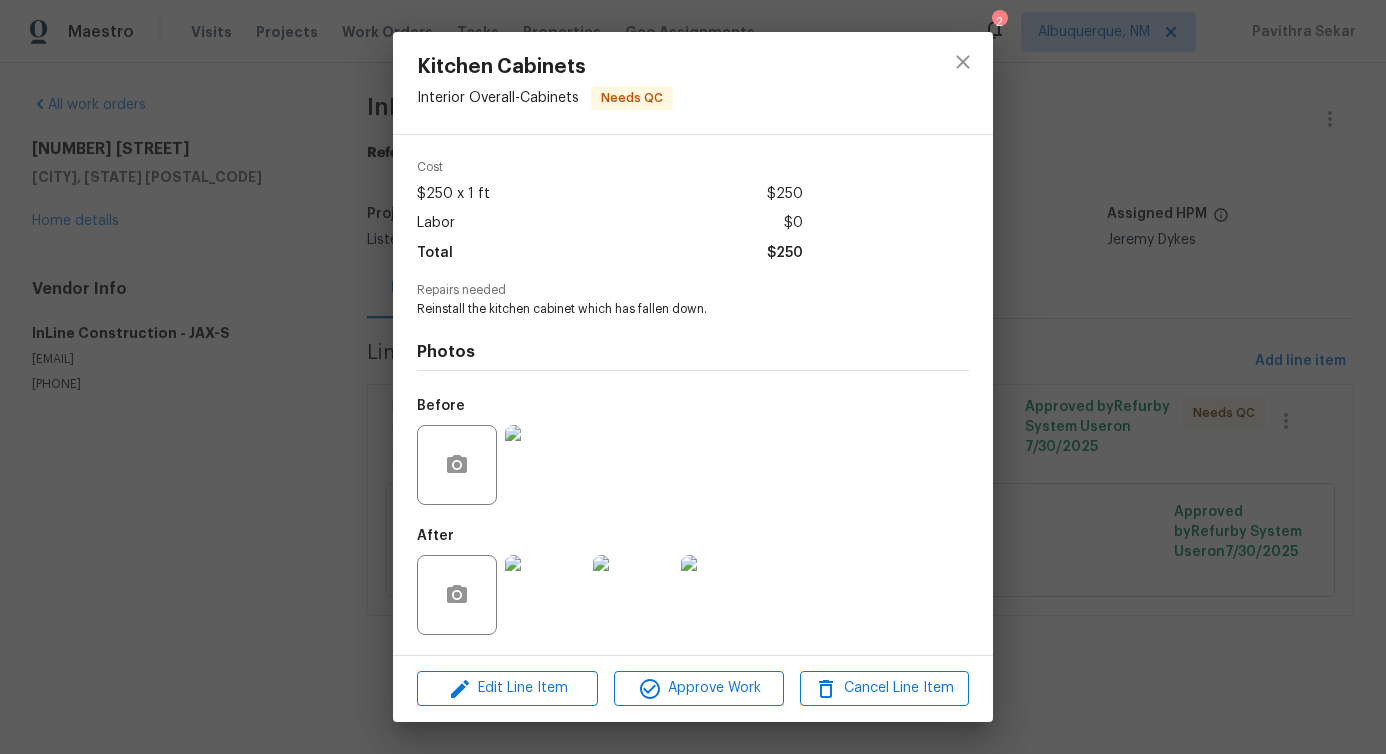 click at bounding box center (545, 595) 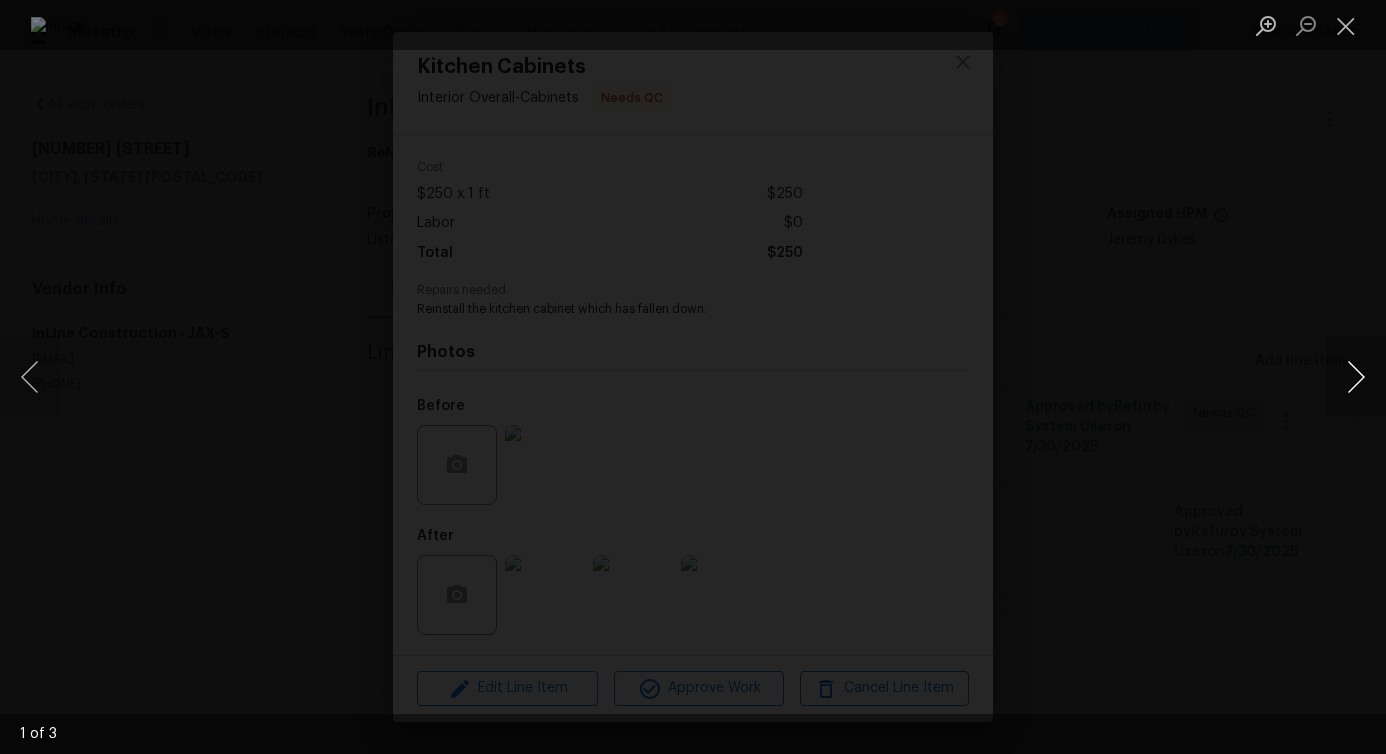 click at bounding box center (1356, 377) 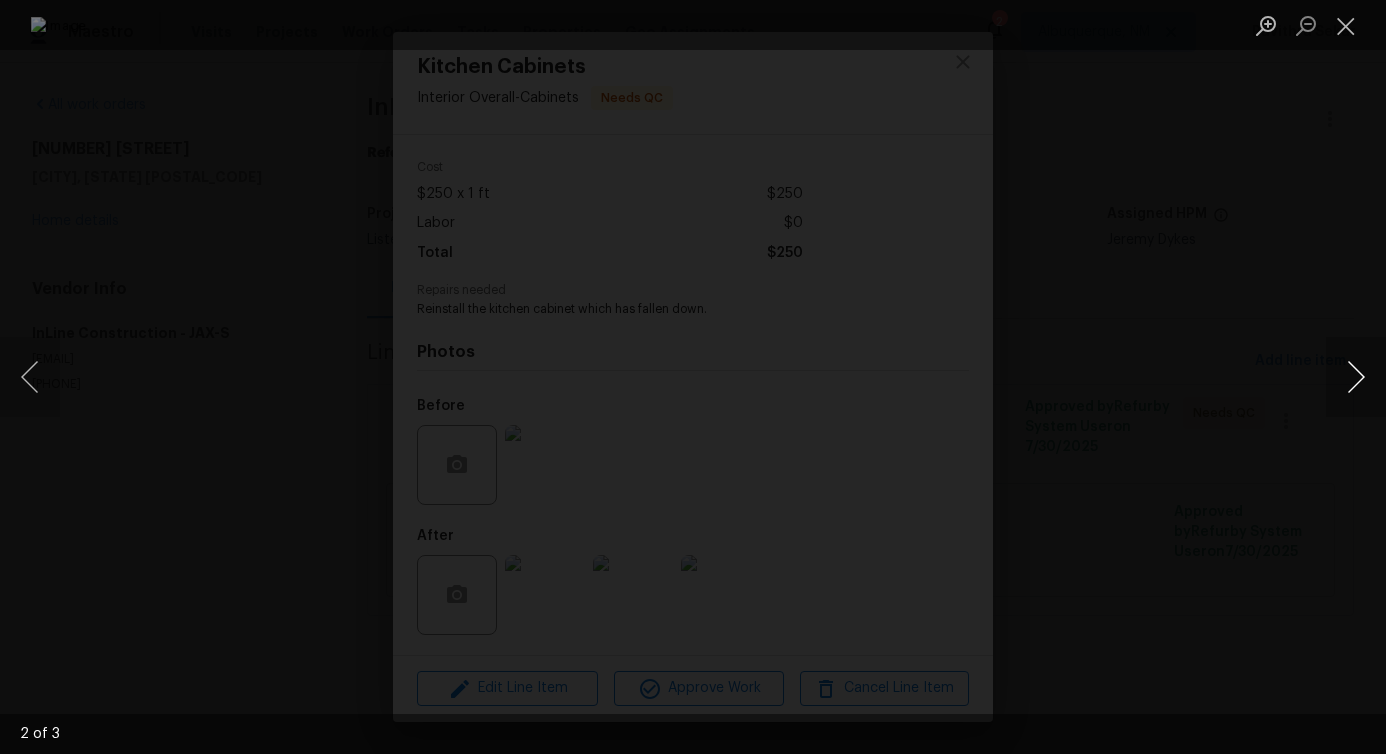 click at bounding box center (1356, 377) 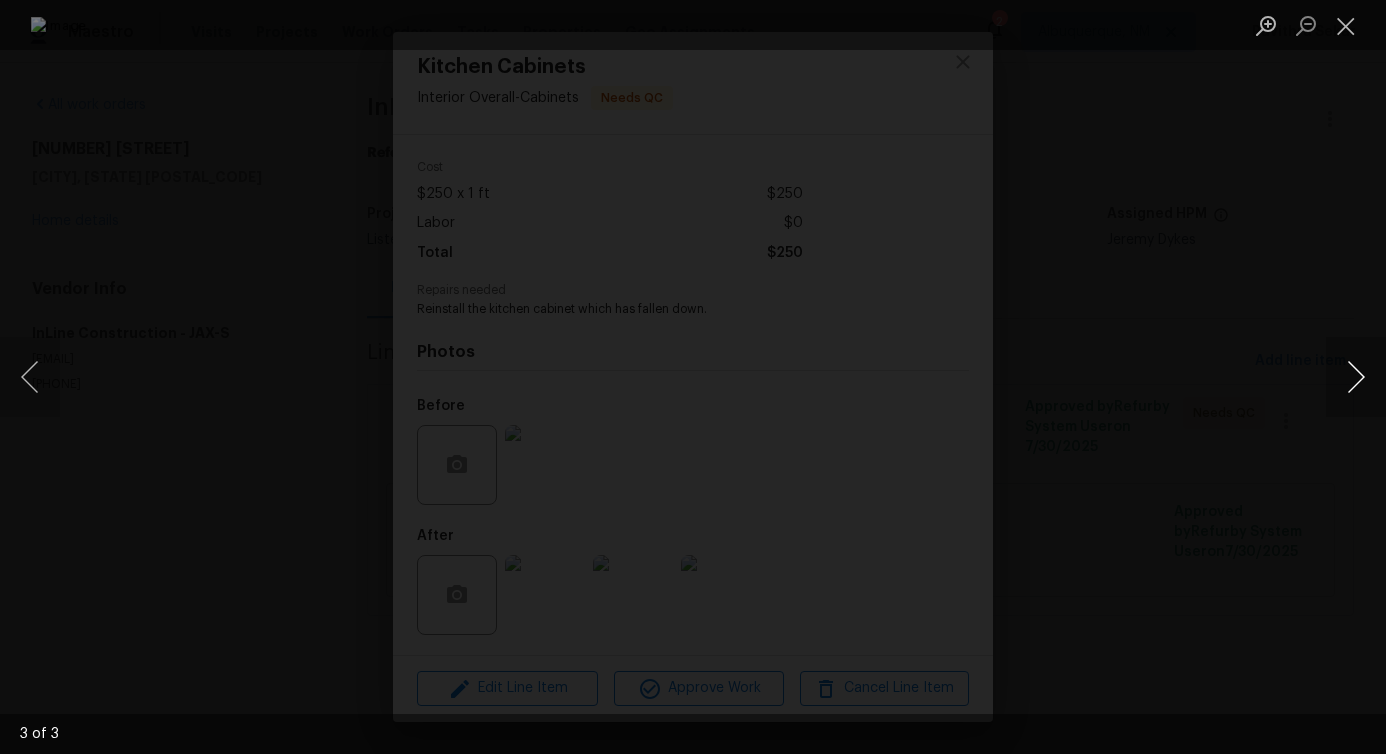 click at bounding box center (1356, 377) 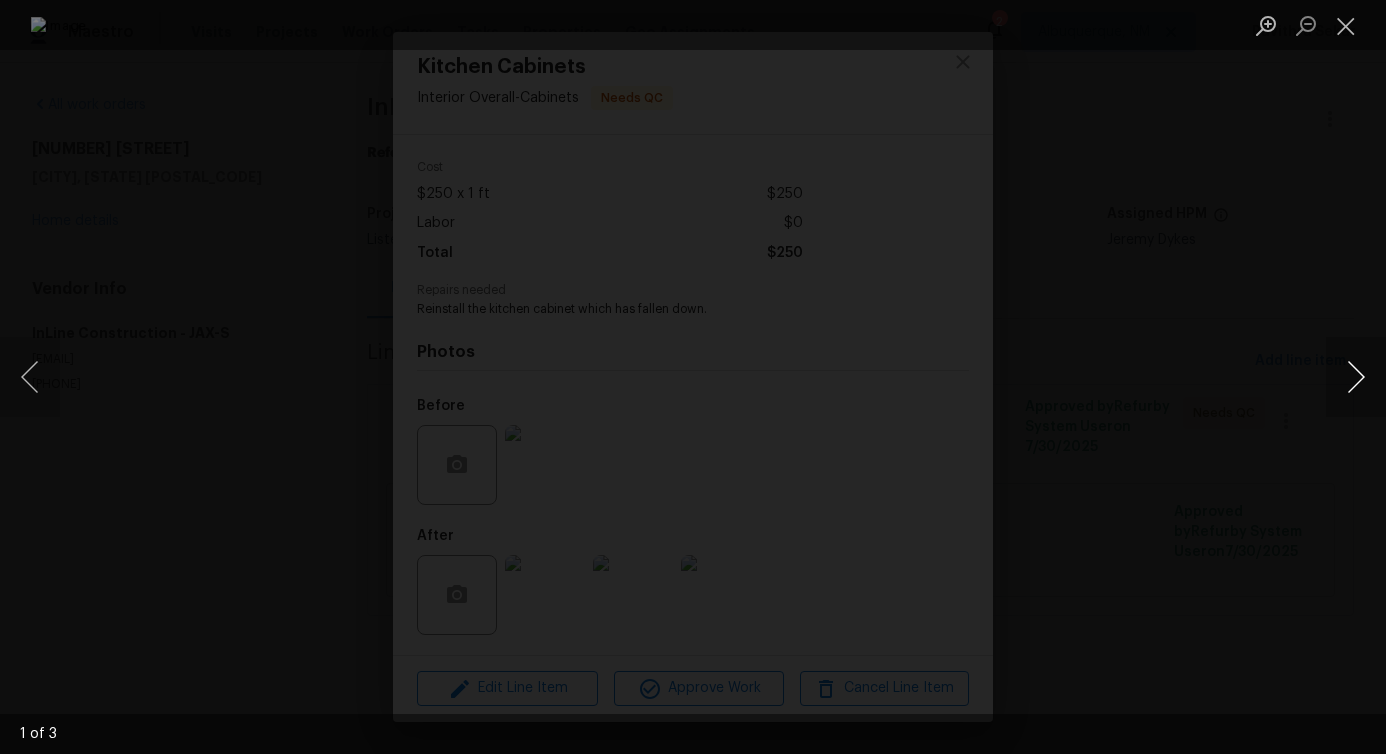 click at bounding box center [1356, 377] 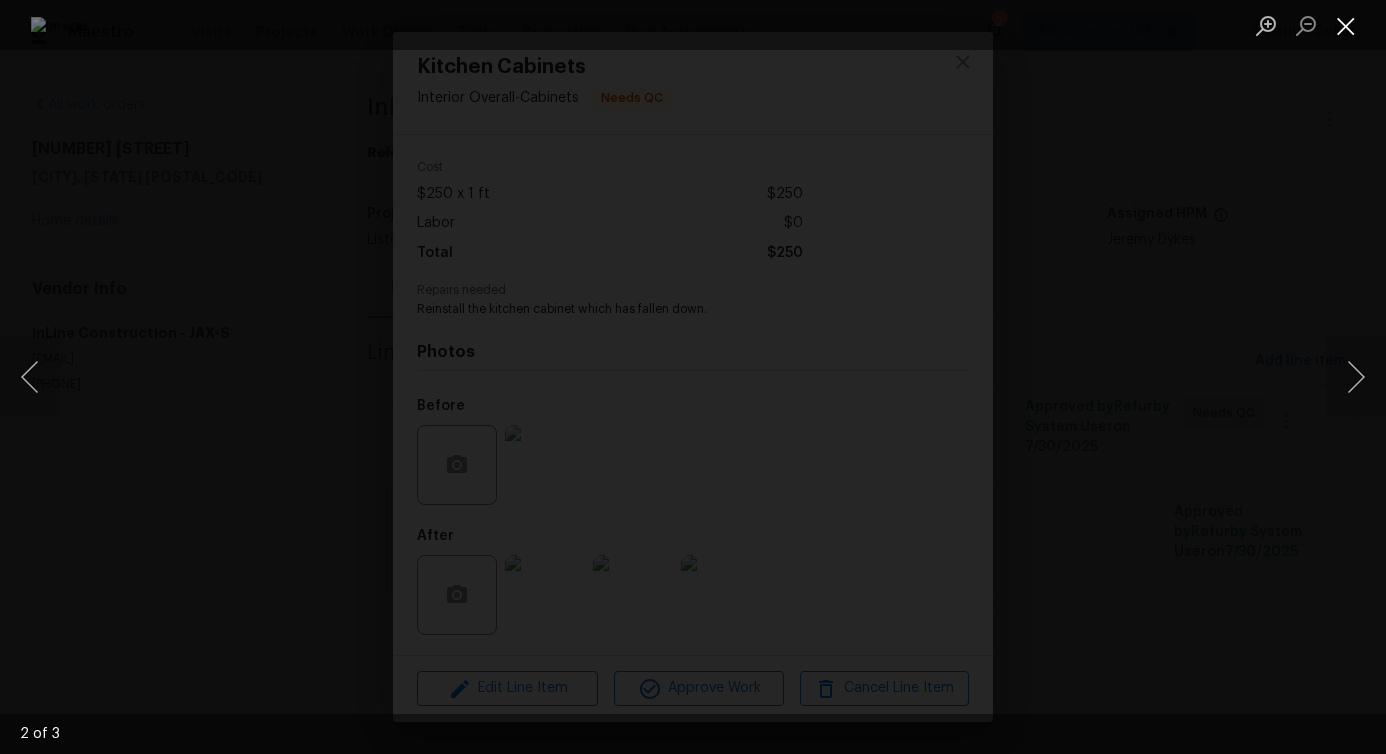 click at bounding box center (1346, 25) 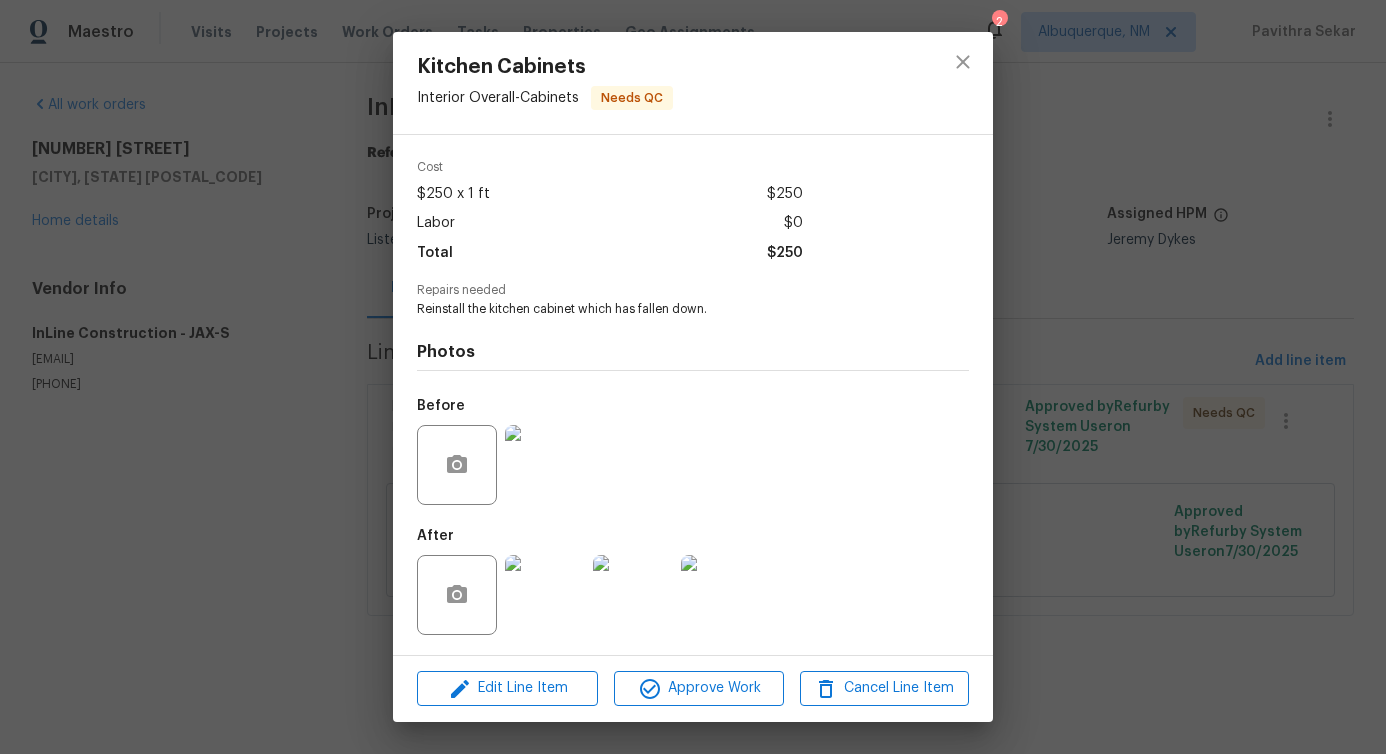 click at bounding box center (545, 465) 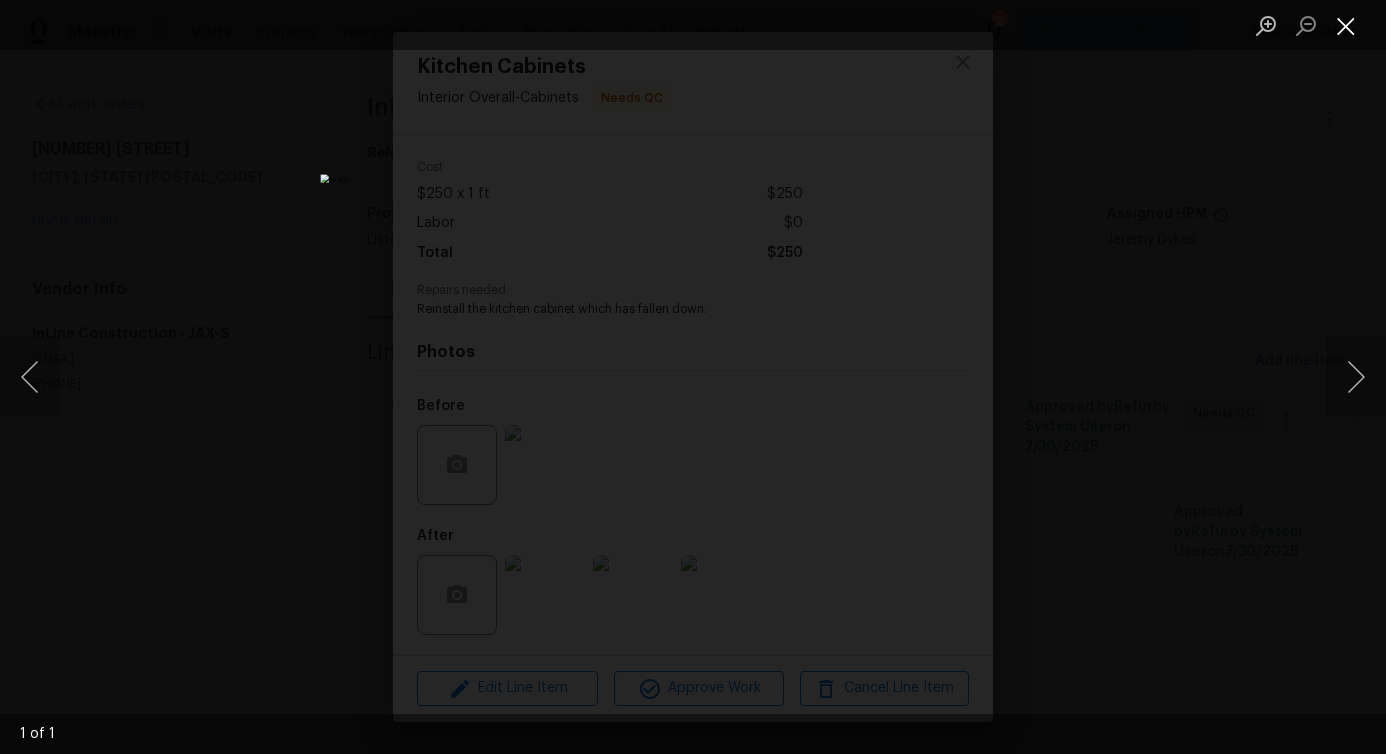click at bounding box center [1346, 25] 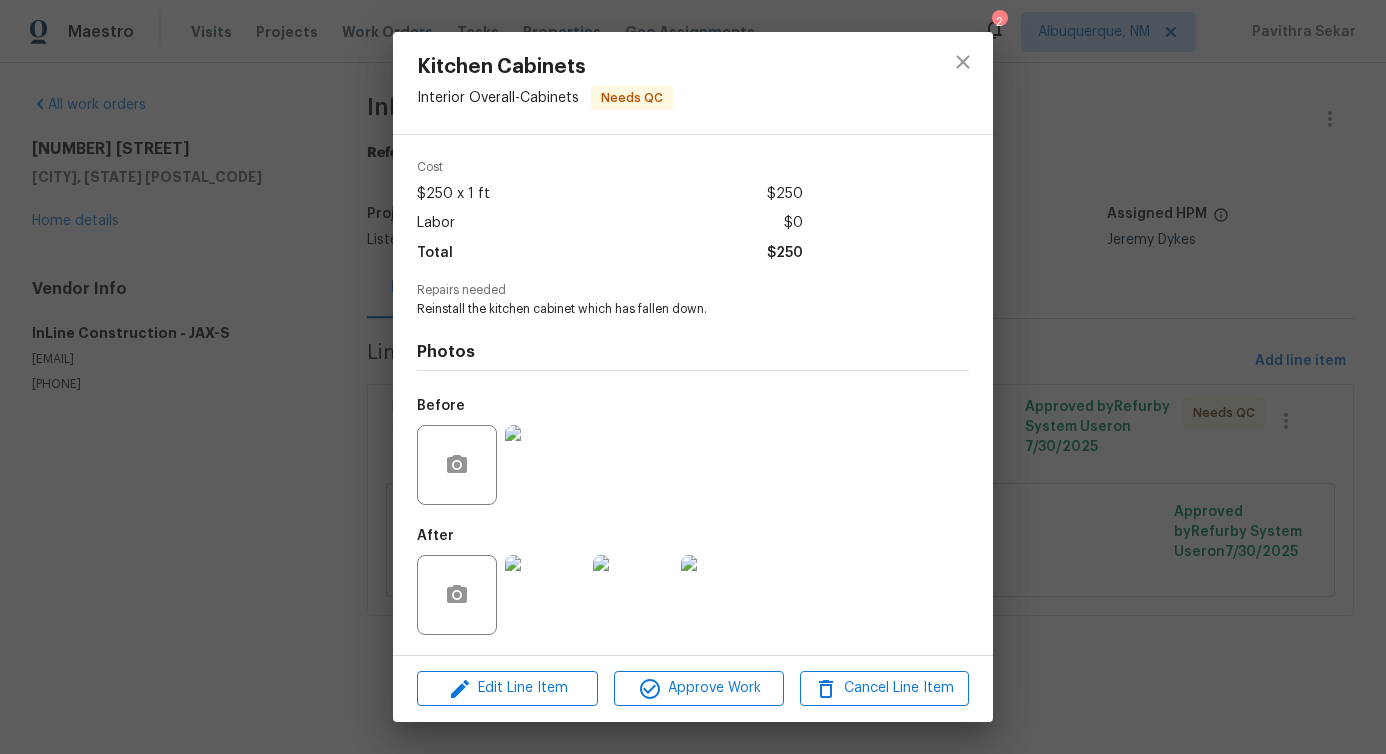 click at bounding box center (545, 595) 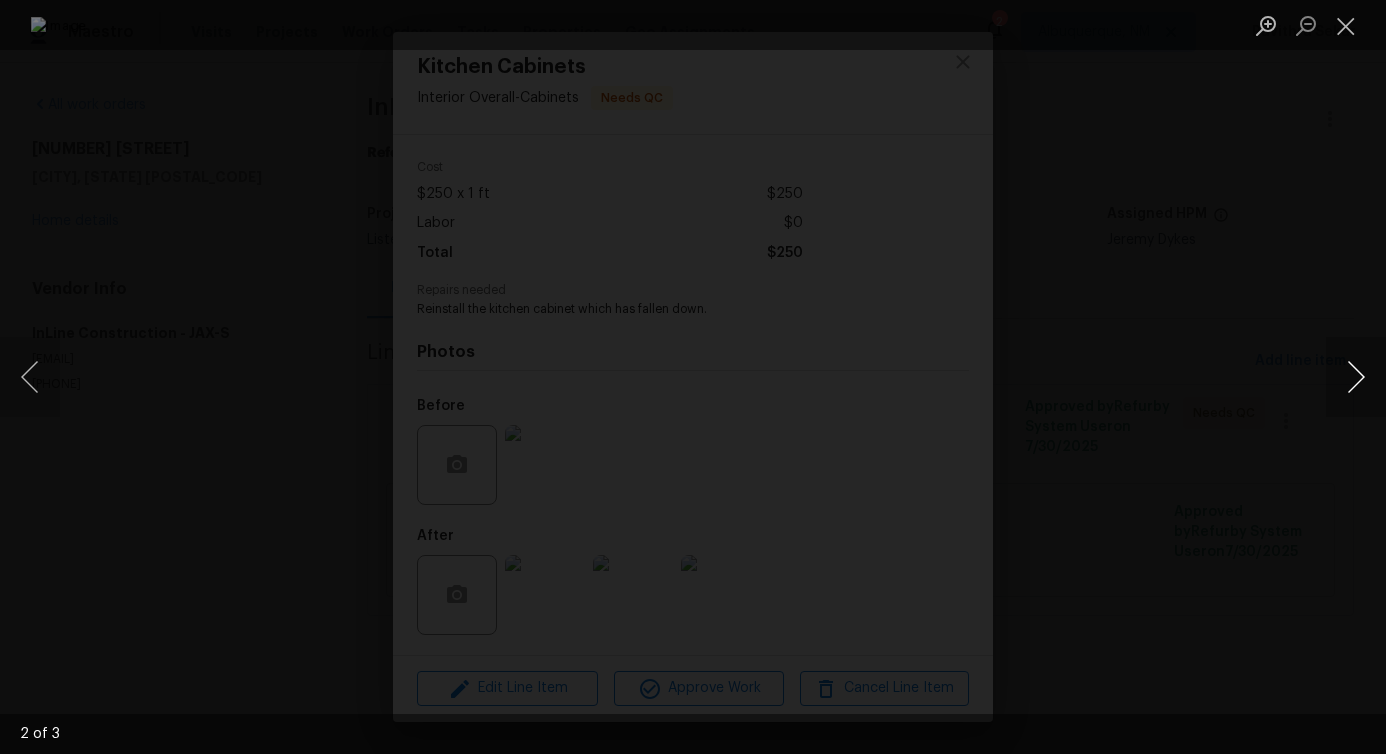 click at bounding box center (1356, 377) 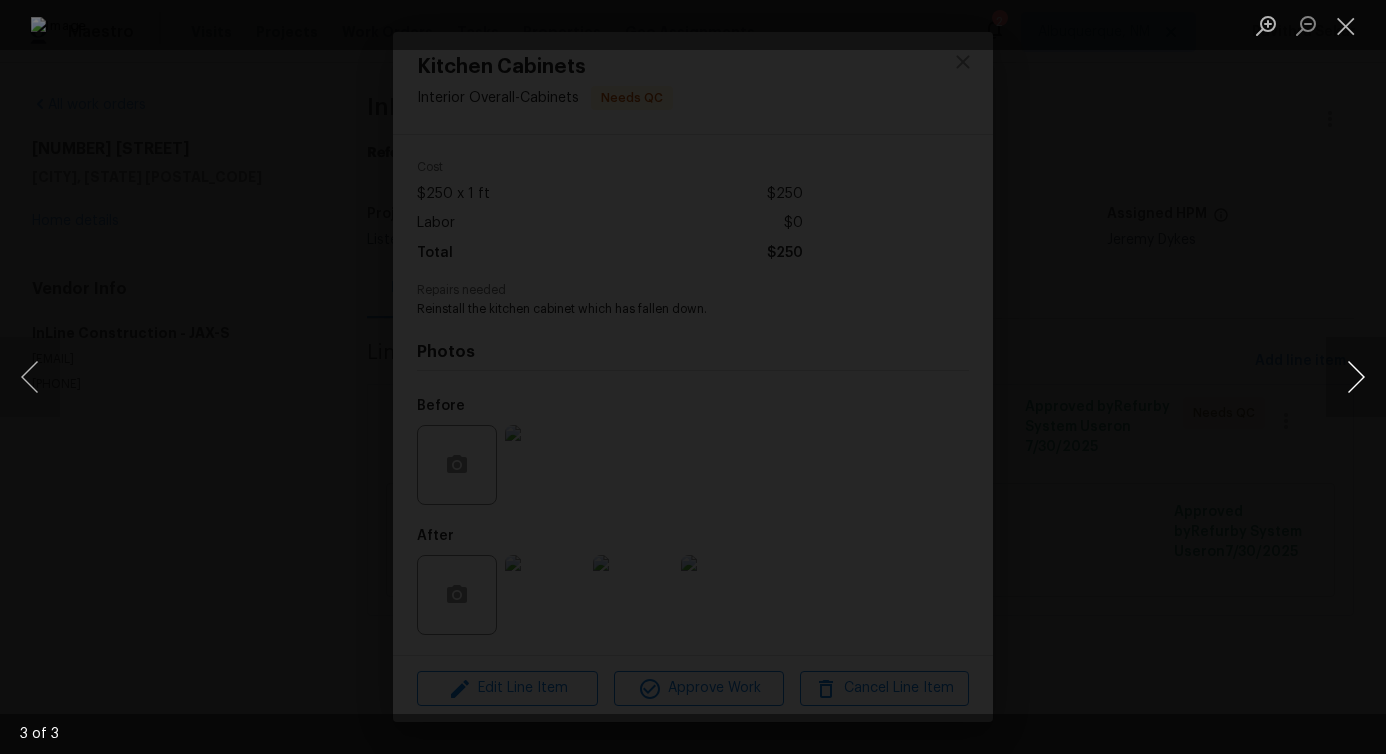 click at bounding box center (1356, 377) 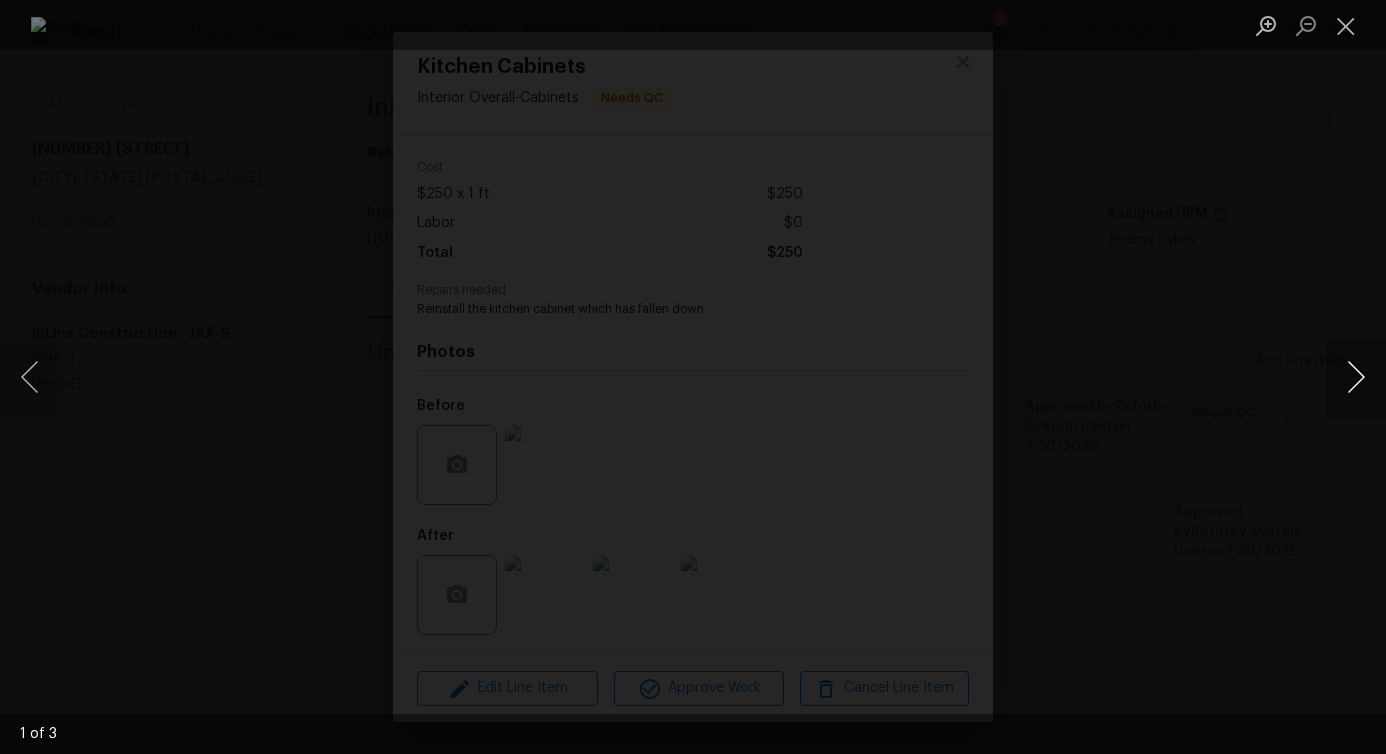 click at bounding box center (1356, 377) 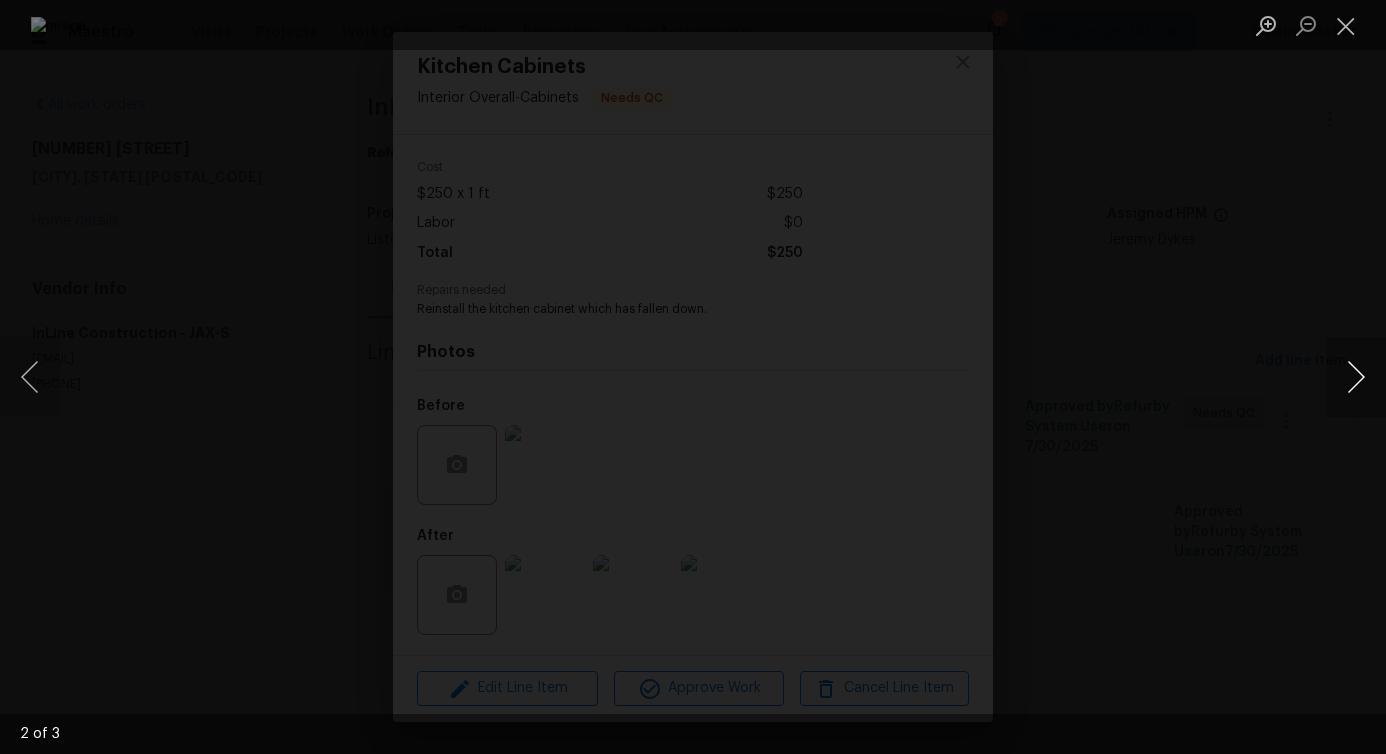 click at bounding box center [1356, 377] 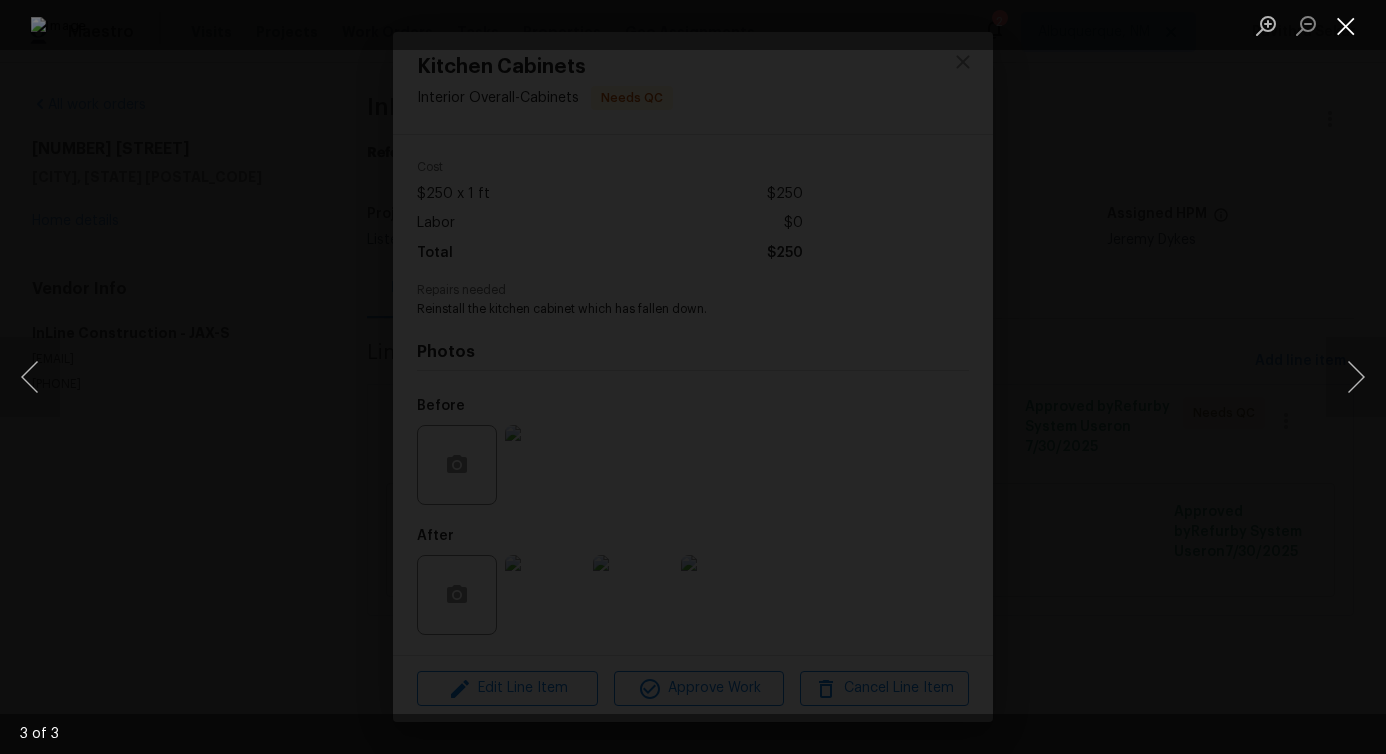click at bounding box center [1346, 25] 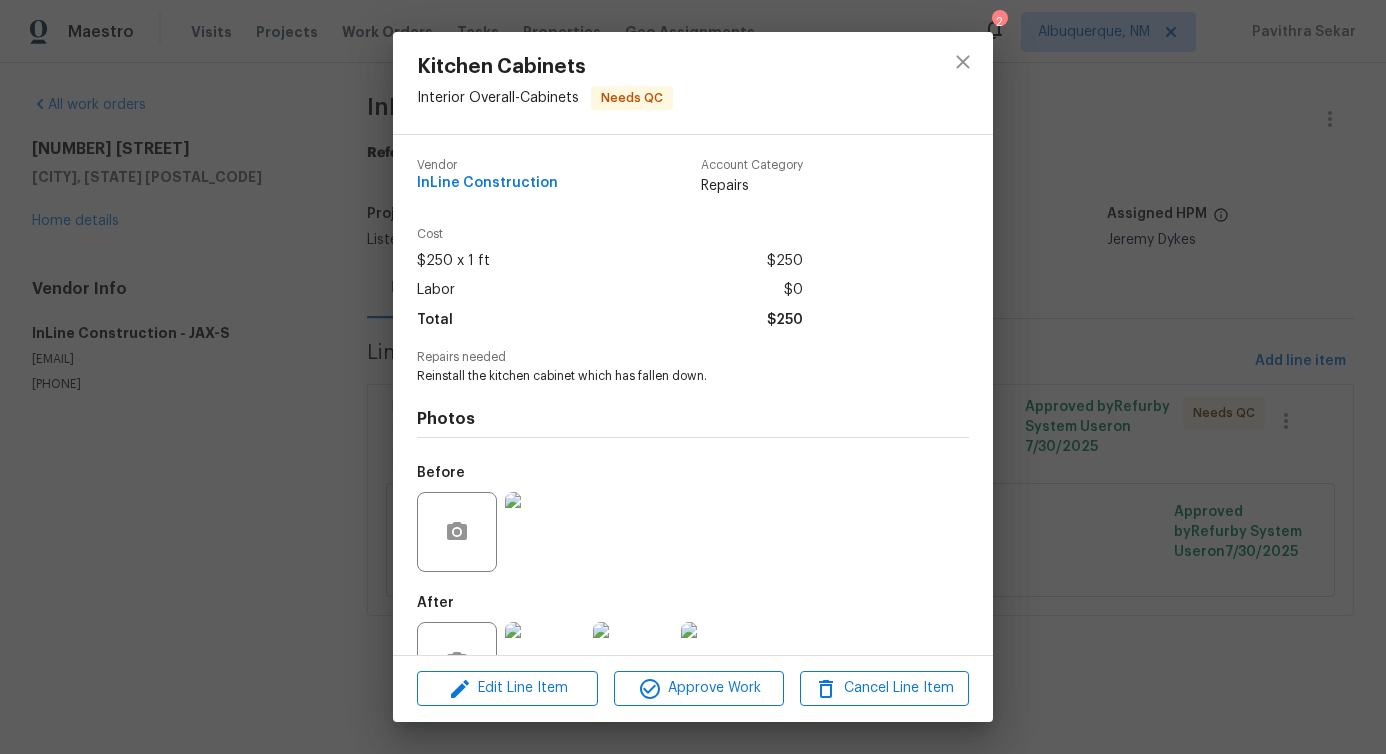 scroll, scrollTop: 67, scrollLeft: 0, axis: vertical 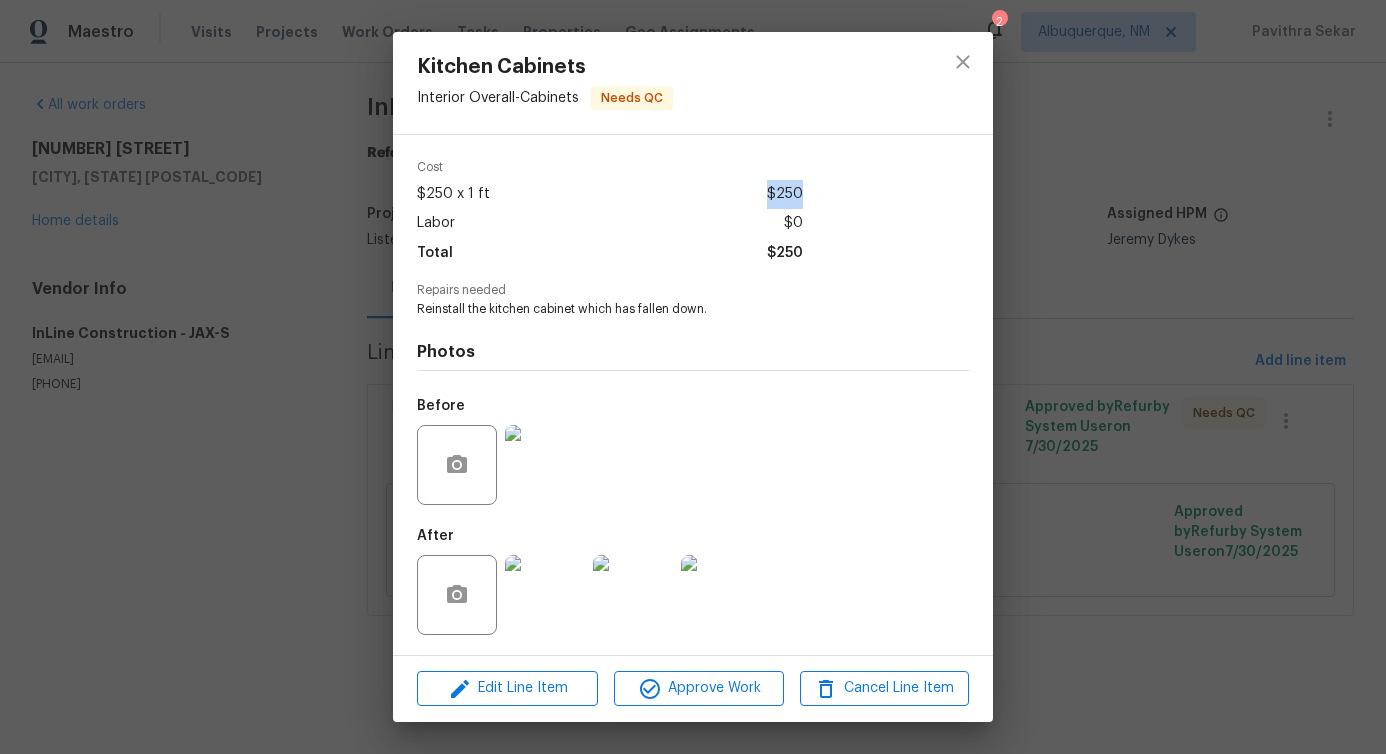 drag, startPoint x: 768, startPoint y: 195, endPoint x: 831, endPoint y: 195, distance: 63 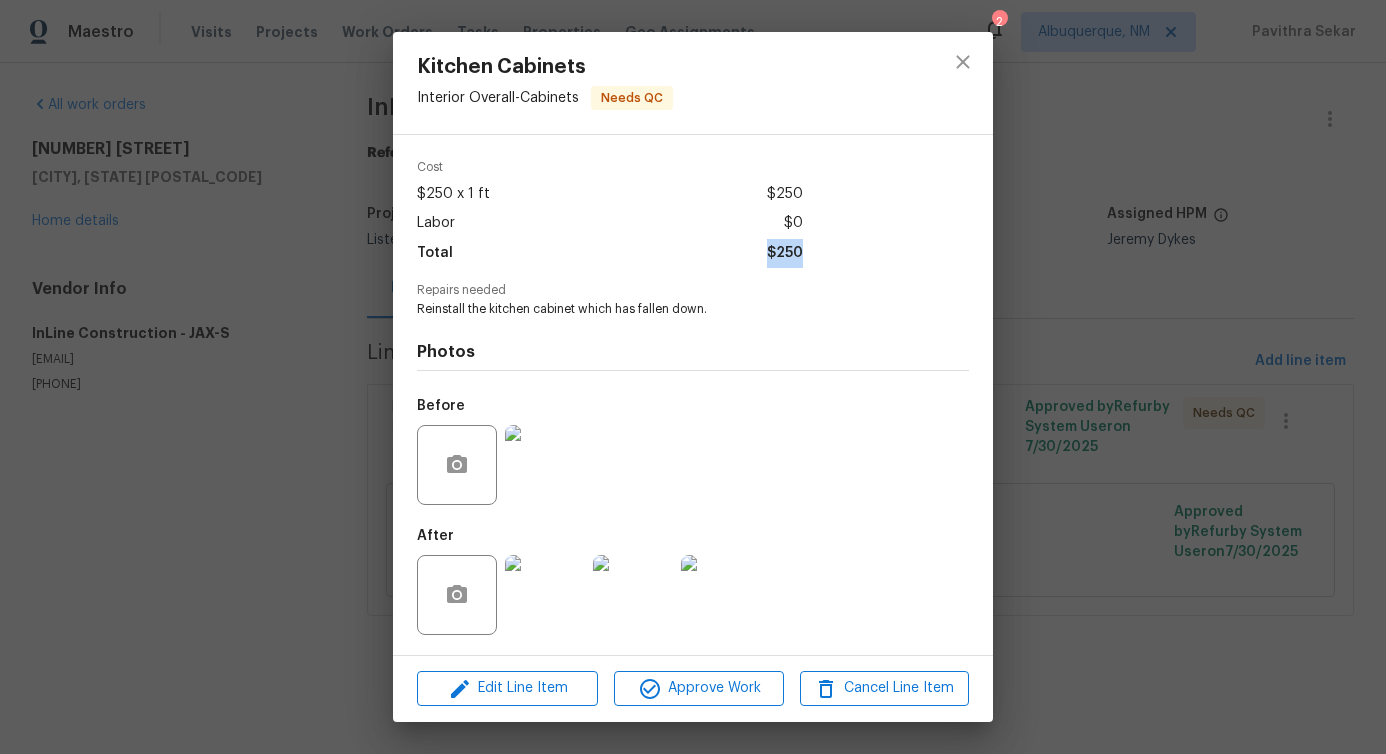 drag, startPoint x: 769, startPoint y: 257, endPoint x: 810, endPoint y: 257, distance: 41 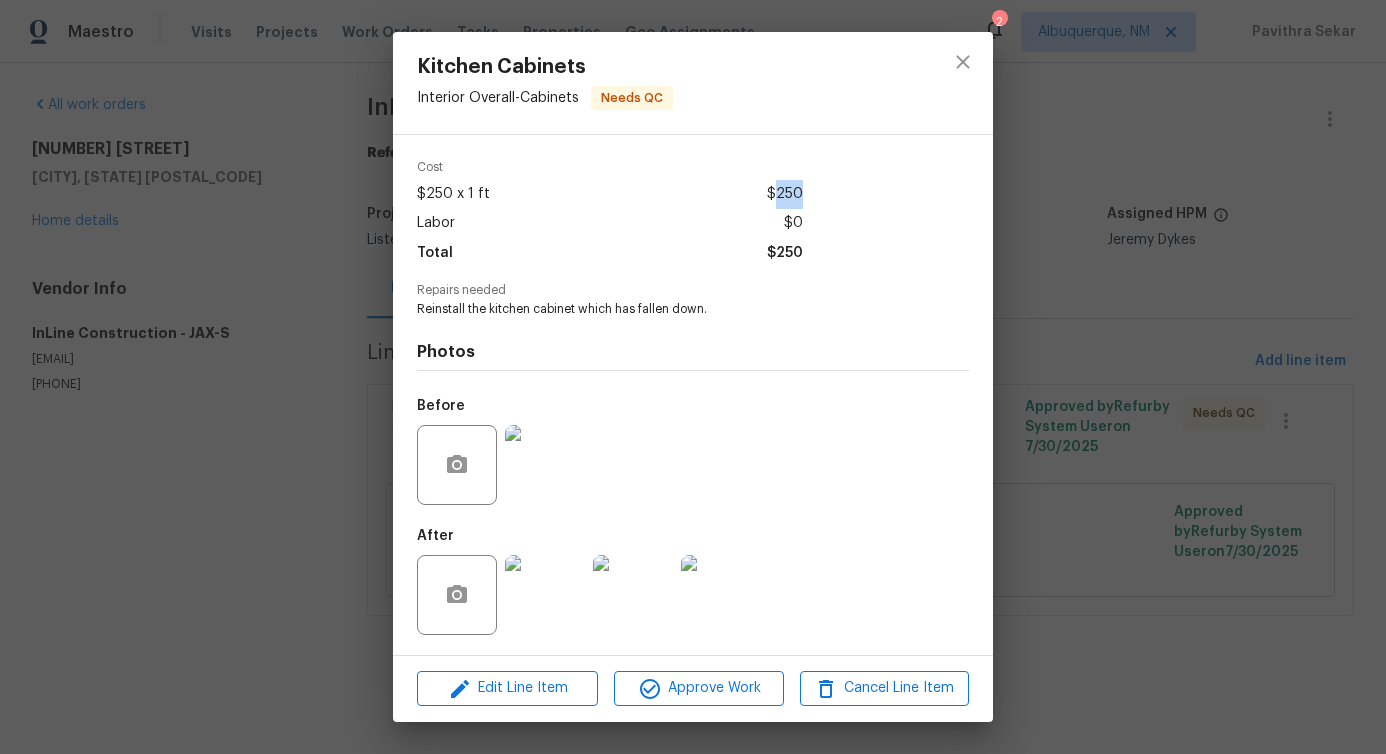 drag, startPoint x: 774, startPoint y: 191, endPoint x: 817, endPoint y: 197, distance: 43.416588 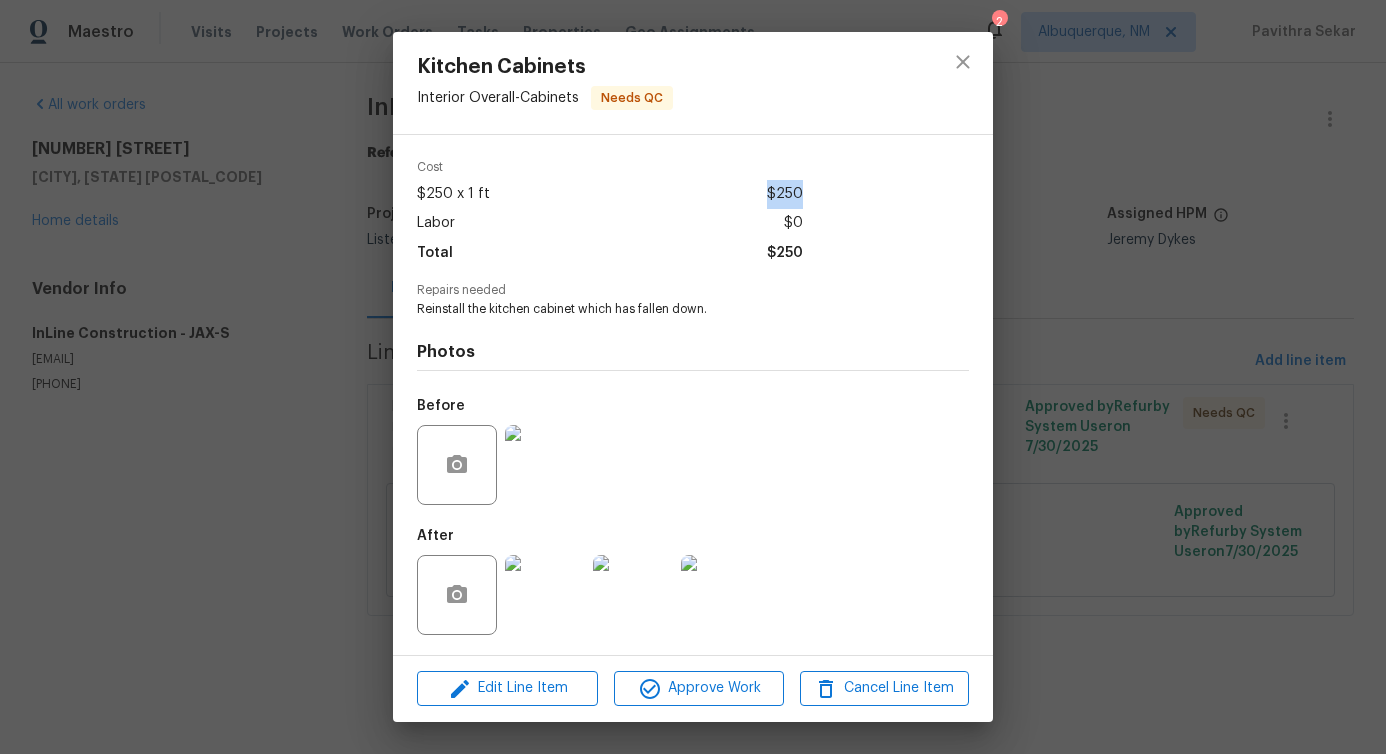drag, startPoint x: 773, startPoint y: 192, endPoint x: 807, endPoint y: 192, distance: 34 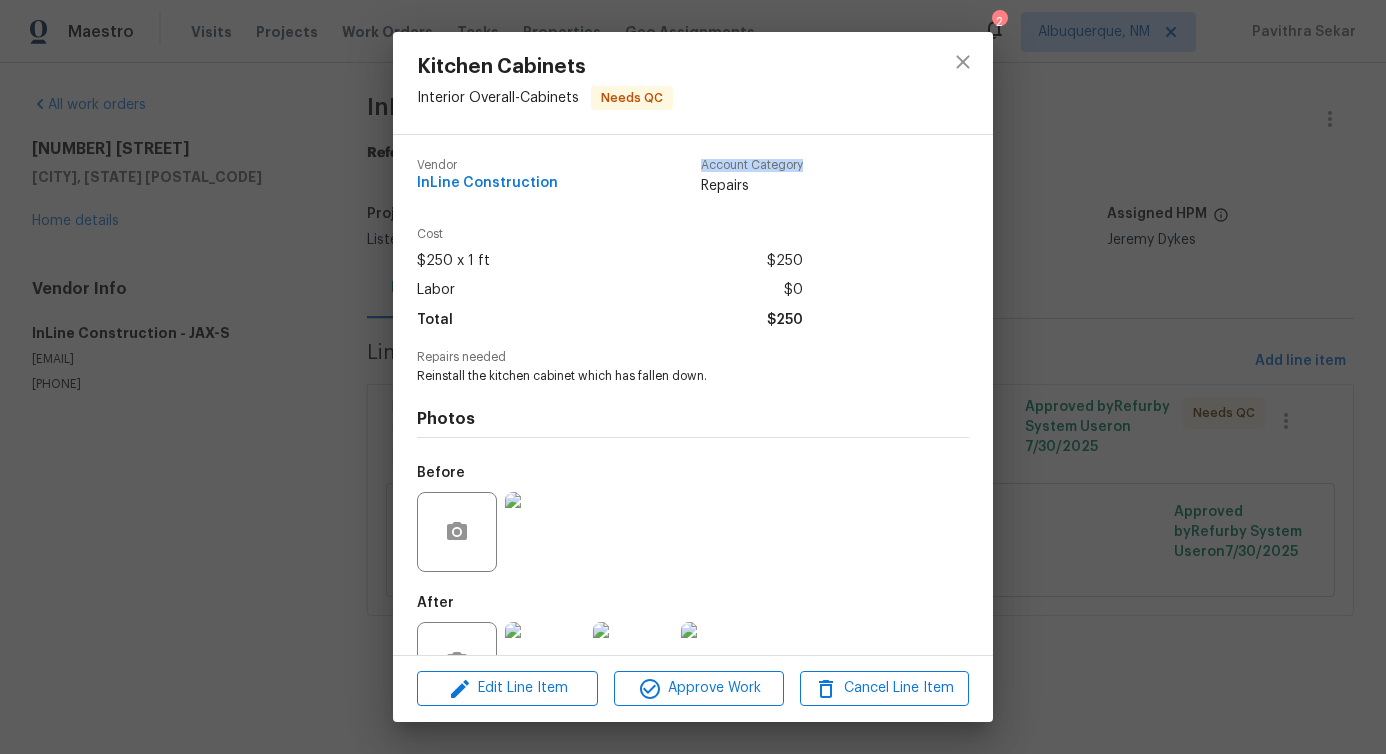 drag, startPoint x: 699, startPoint y: 162, endPoint x: 808, endPoint y: 165, distance: 109.041275 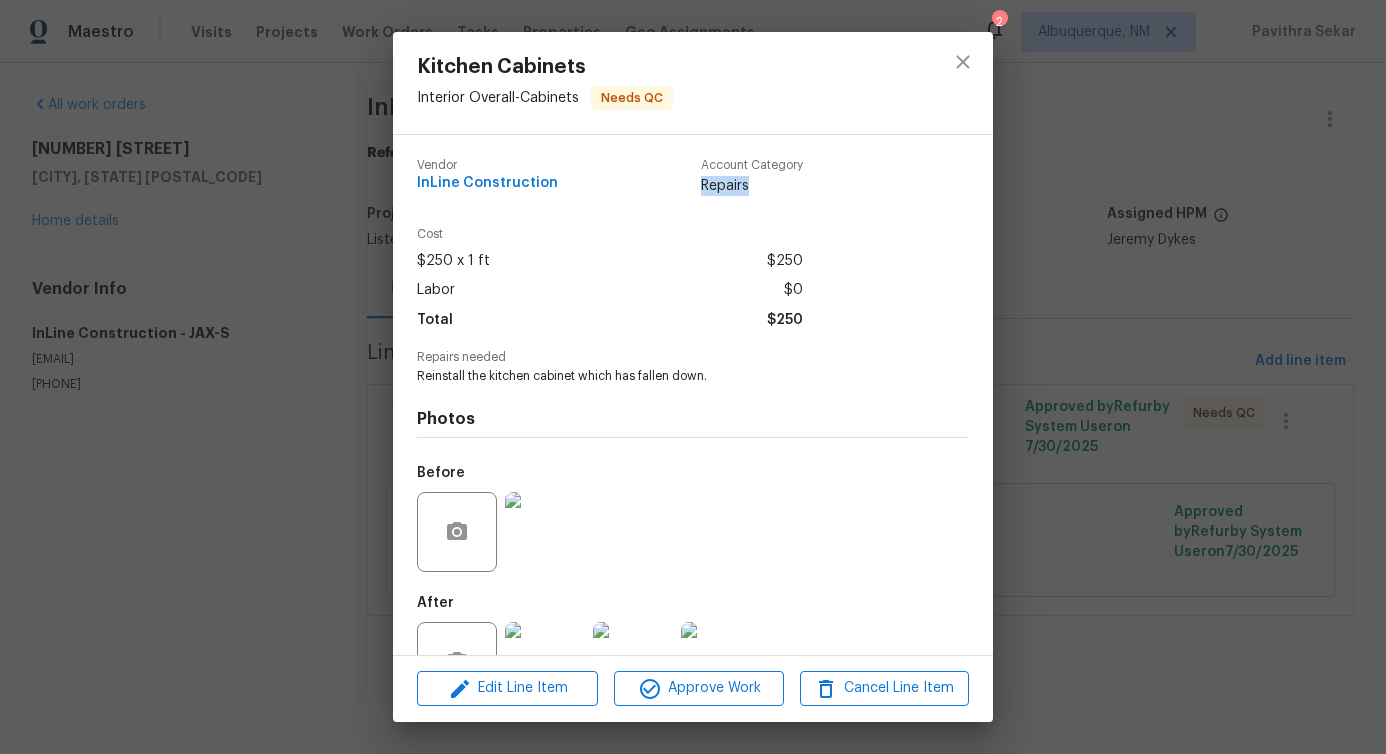 drag, startPoint x: 701, startPoint y: 184, endPoint x: 759, endPoint y: 183, distance: 58.00862 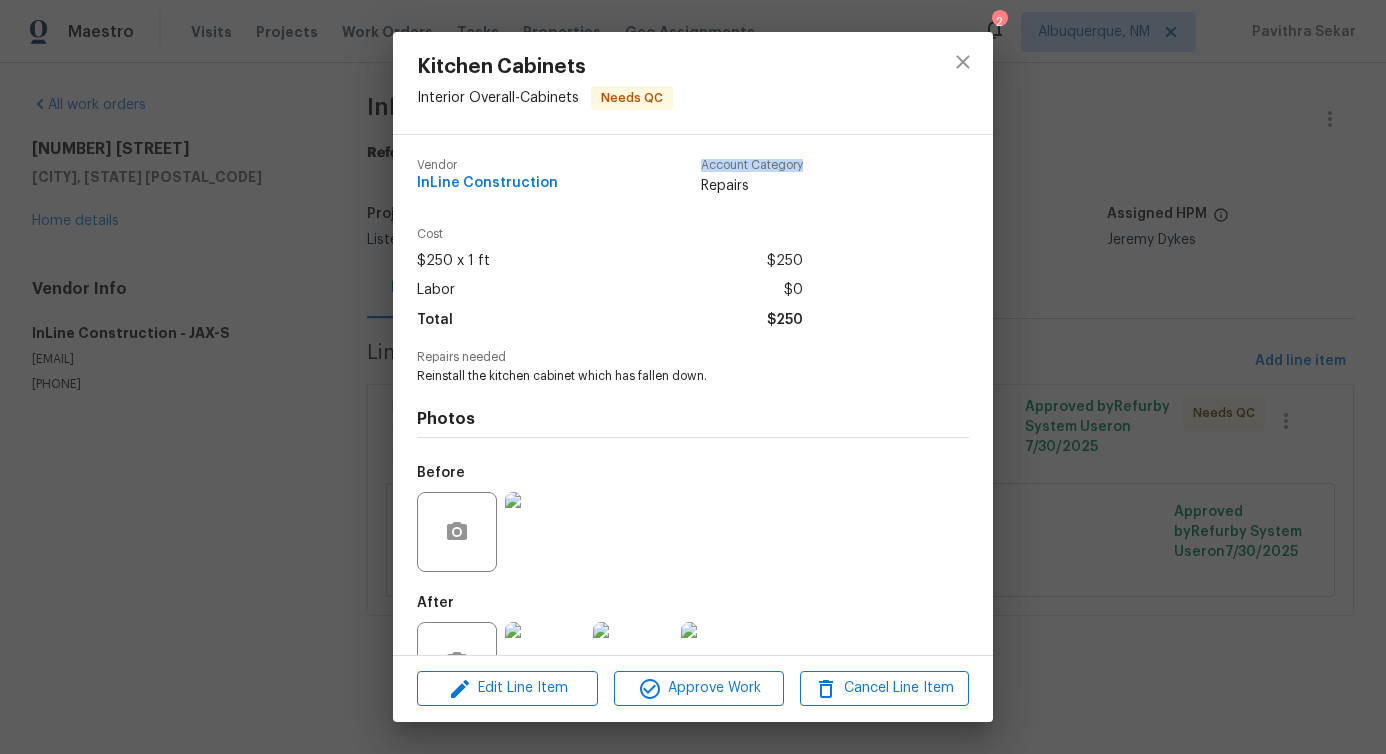 drag, startPoint x: 701, startPoint y: 165, endPoint x: 823, endPoint y: 165, distance: 122 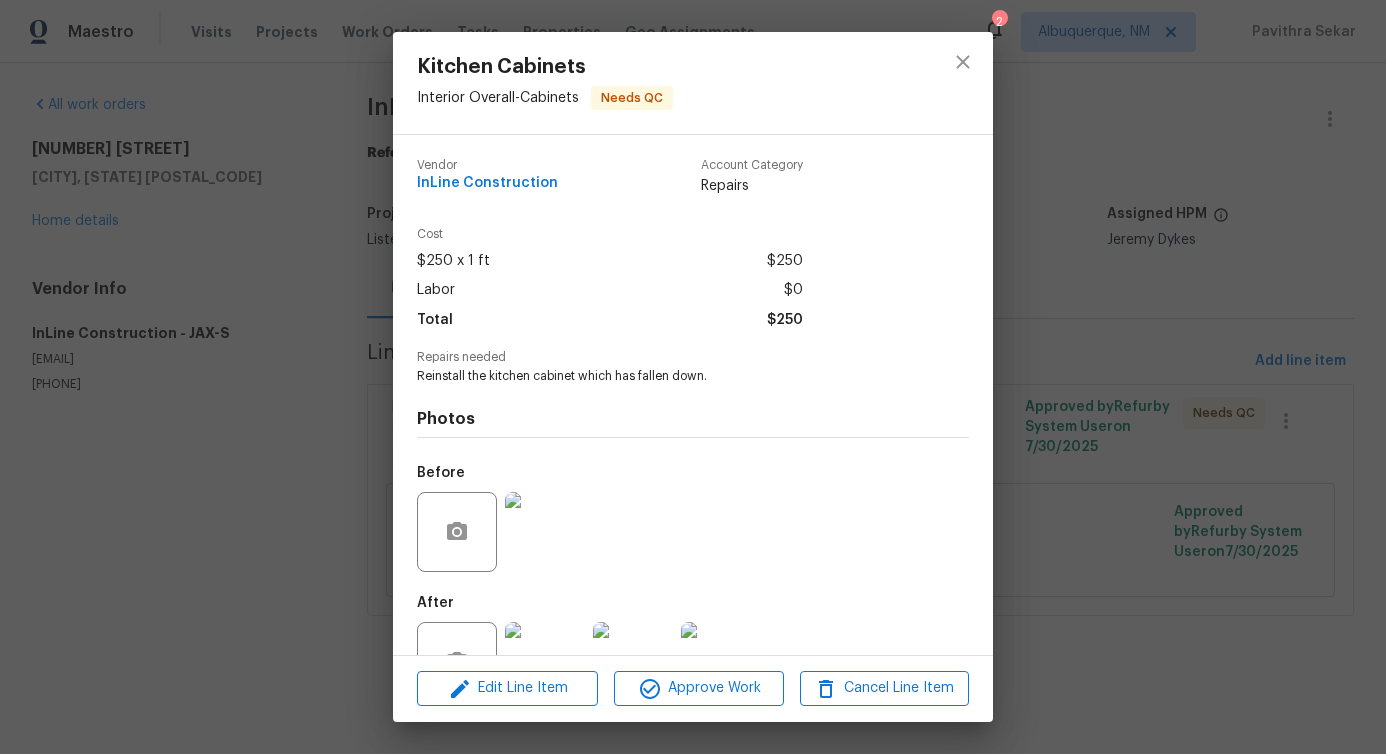 click on "Vendor InLine Construction Account Category Repairs" at bounding box center (693, 185) 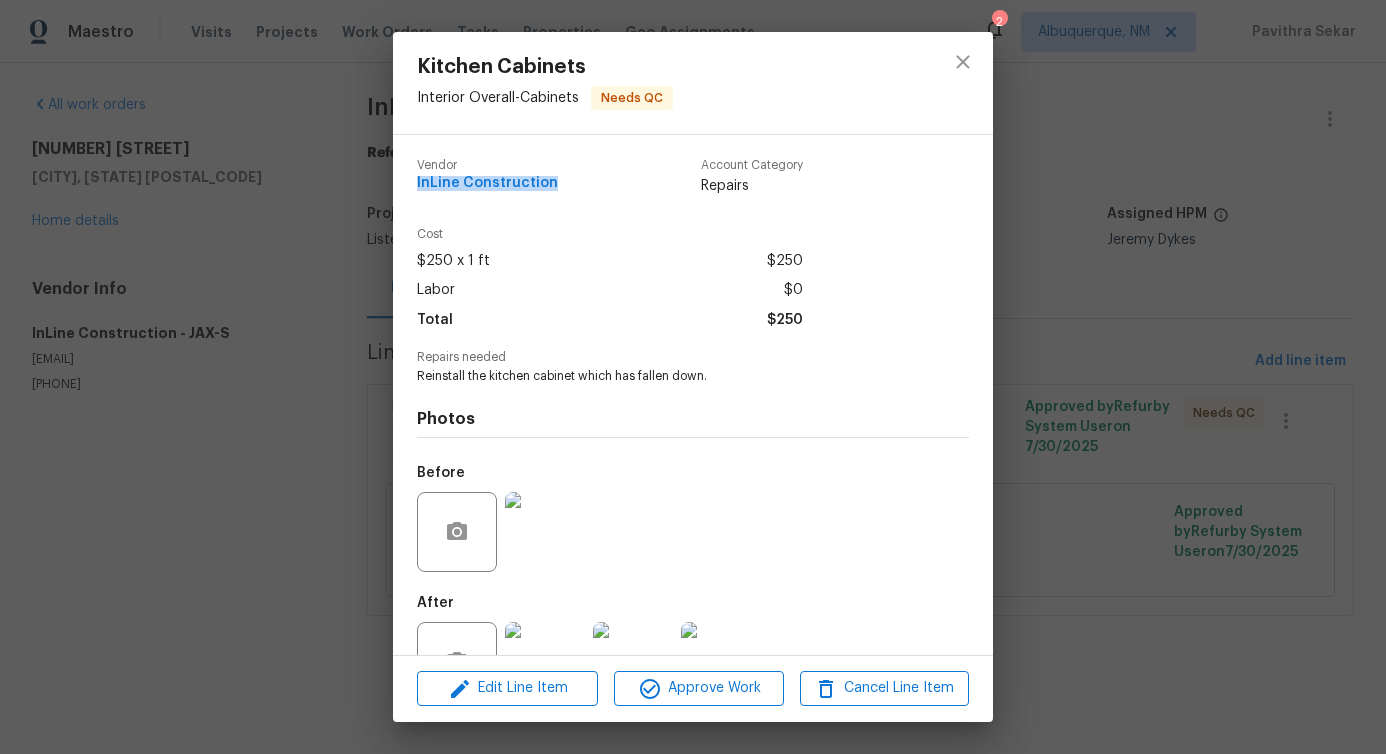 drag, startPoint x: 419, startPoint y: 181, endPoint x: 565, endPoint y: 184, distance: 146.03082 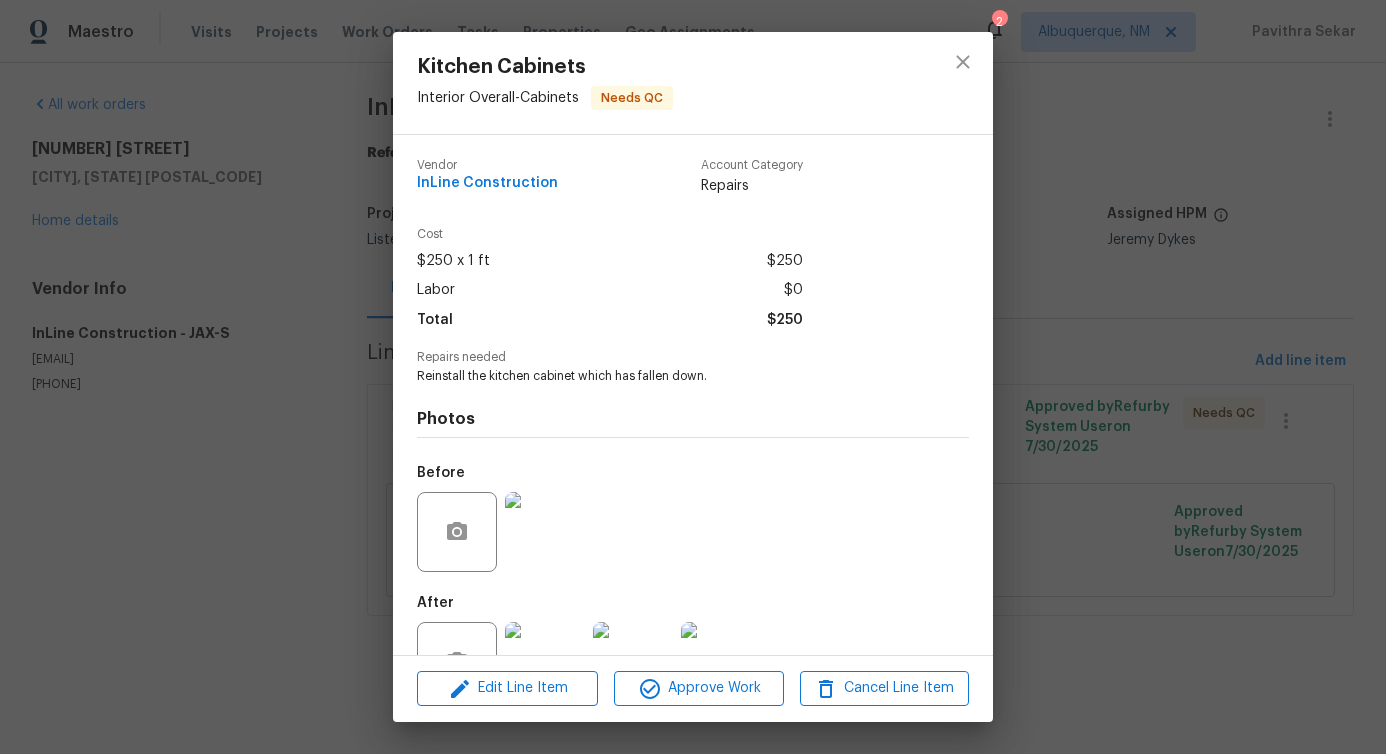 click on "Repairs" at bounding box center (752, 186) 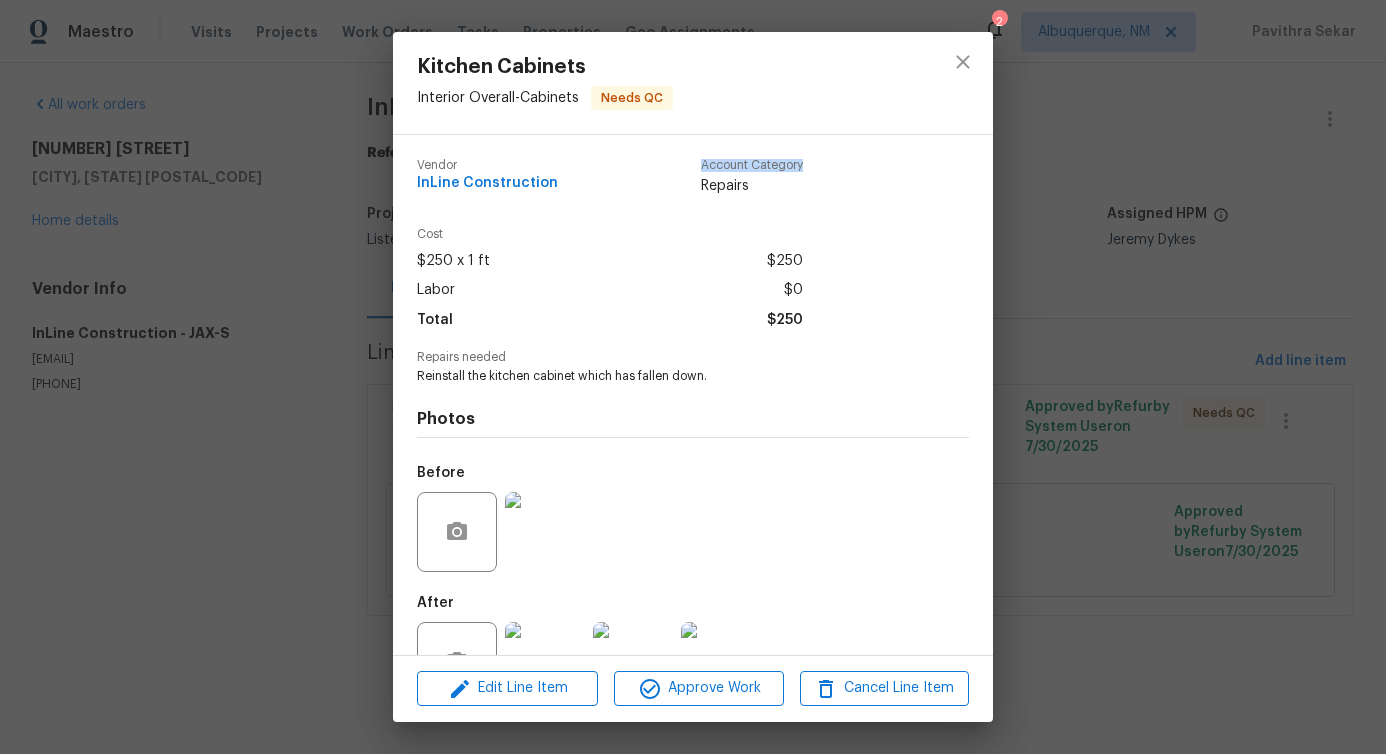 drag, startPoint x: 703, startPoint y: 166, endPoint x: 819, endPoint y: 169, distance: 116.03879 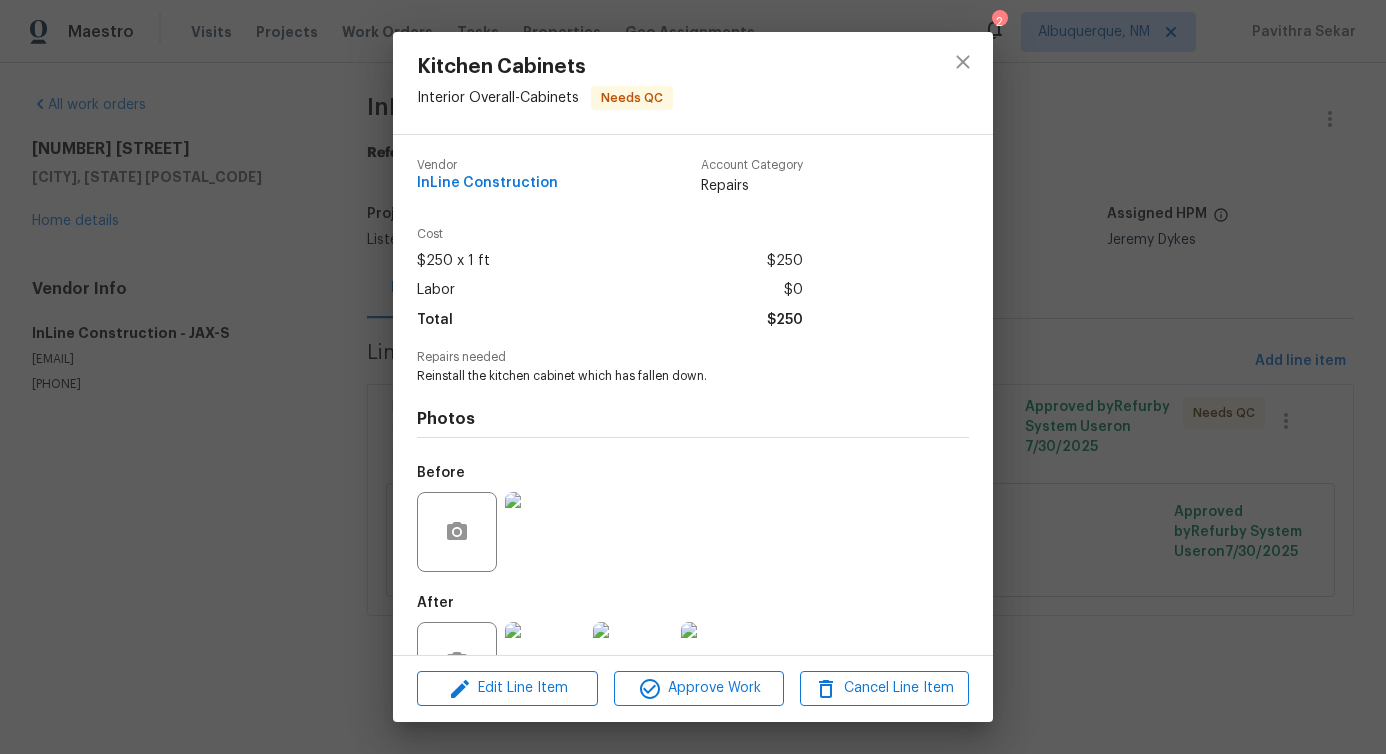 click on "Repairs" at bounding box center (752, 186) 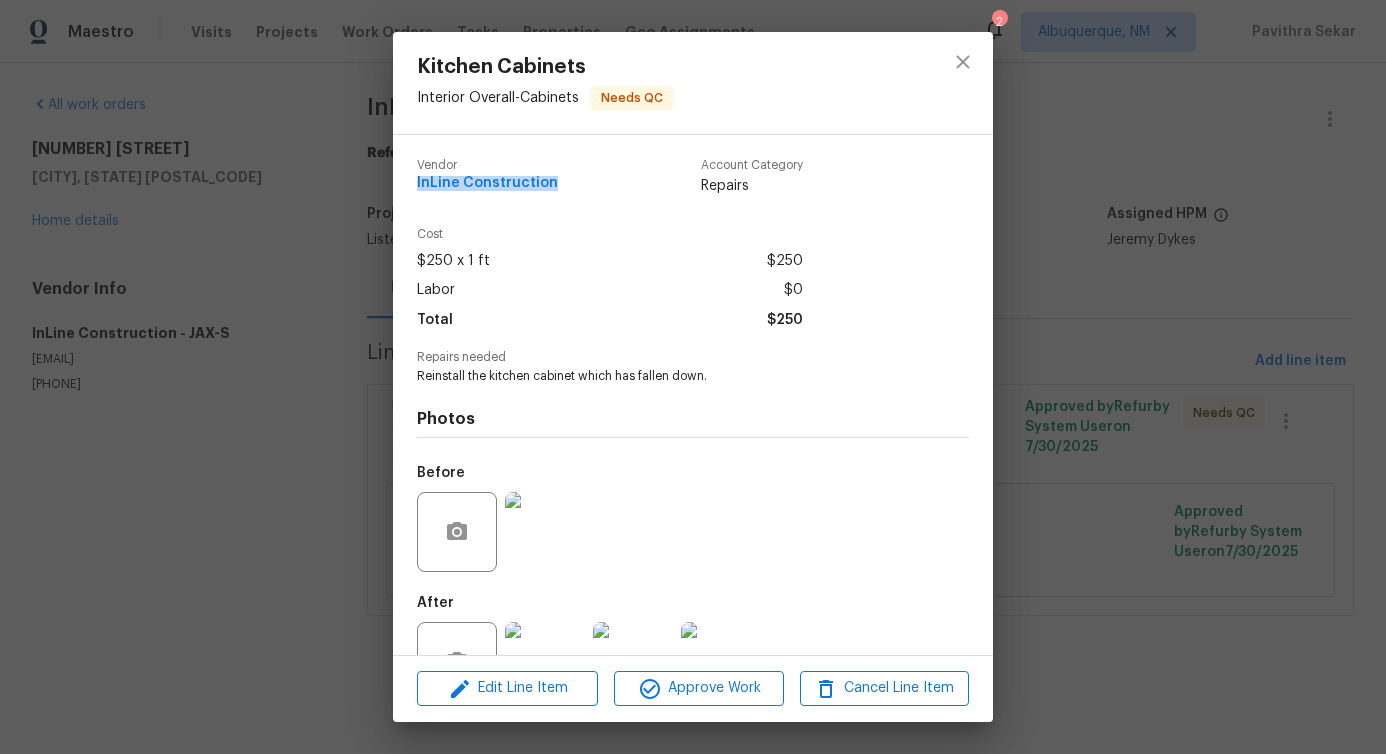 drag, startPoint x: 414, startPoint y: 187, endPoint x: 547, endPoint y: 191, distance: 133.06013 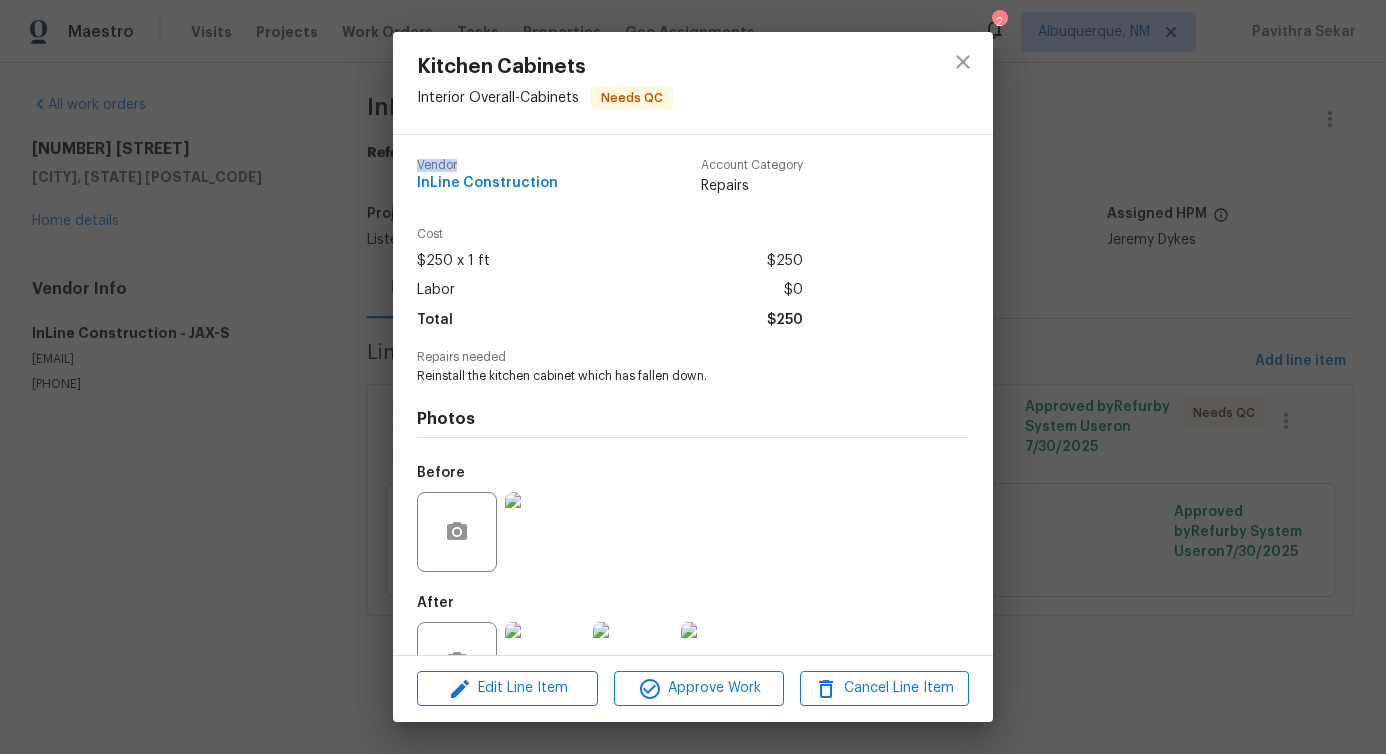 drag, startPoint x: 414, startPoint y: 161, endPoint x: 465, endPoint y: 161, distance: 51 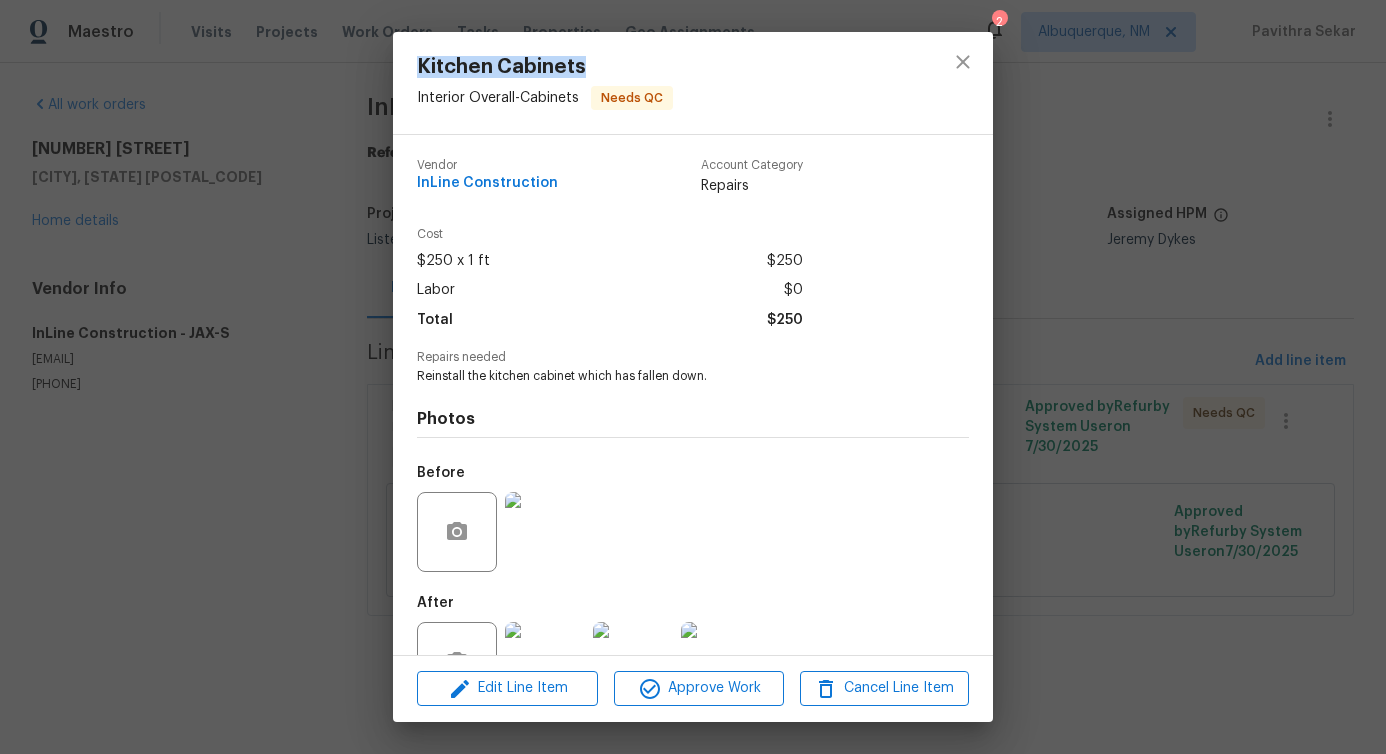 drag, startPoint x: 411, startPoint y: 65, endPoint x: 626, endPoint y: 65, distance: 215 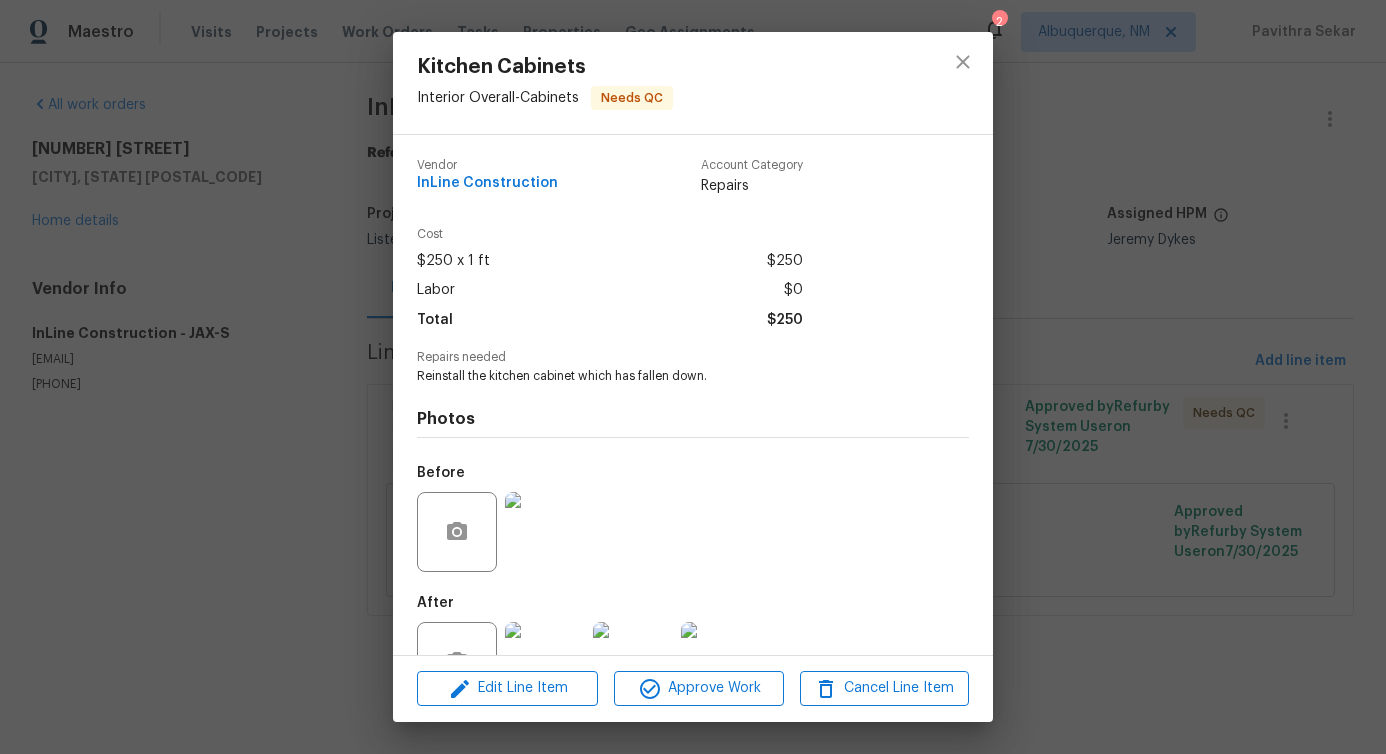 click on "Interior Overall  -  Cabinets" at bounding box center [498, 98] 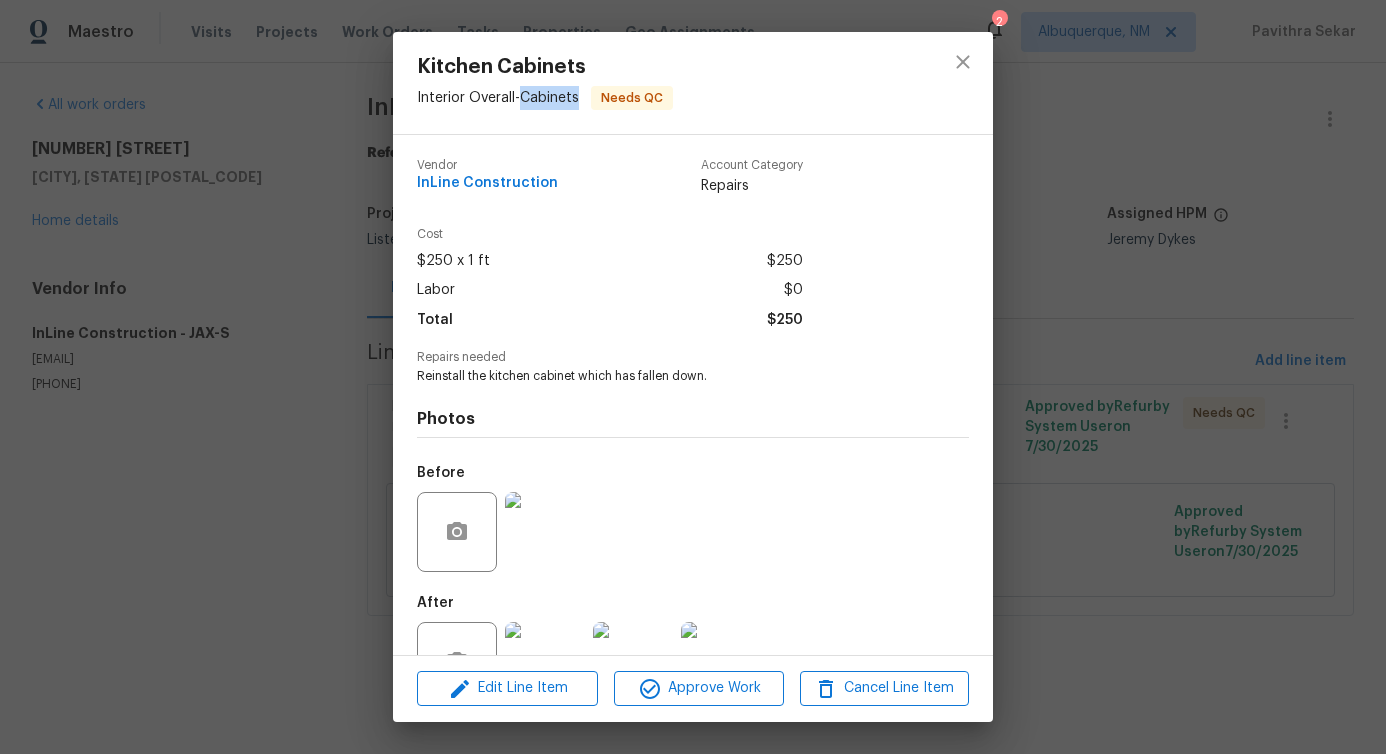 click on "Interior Overall  -  Cabinets" at bounding box center (498, 98) 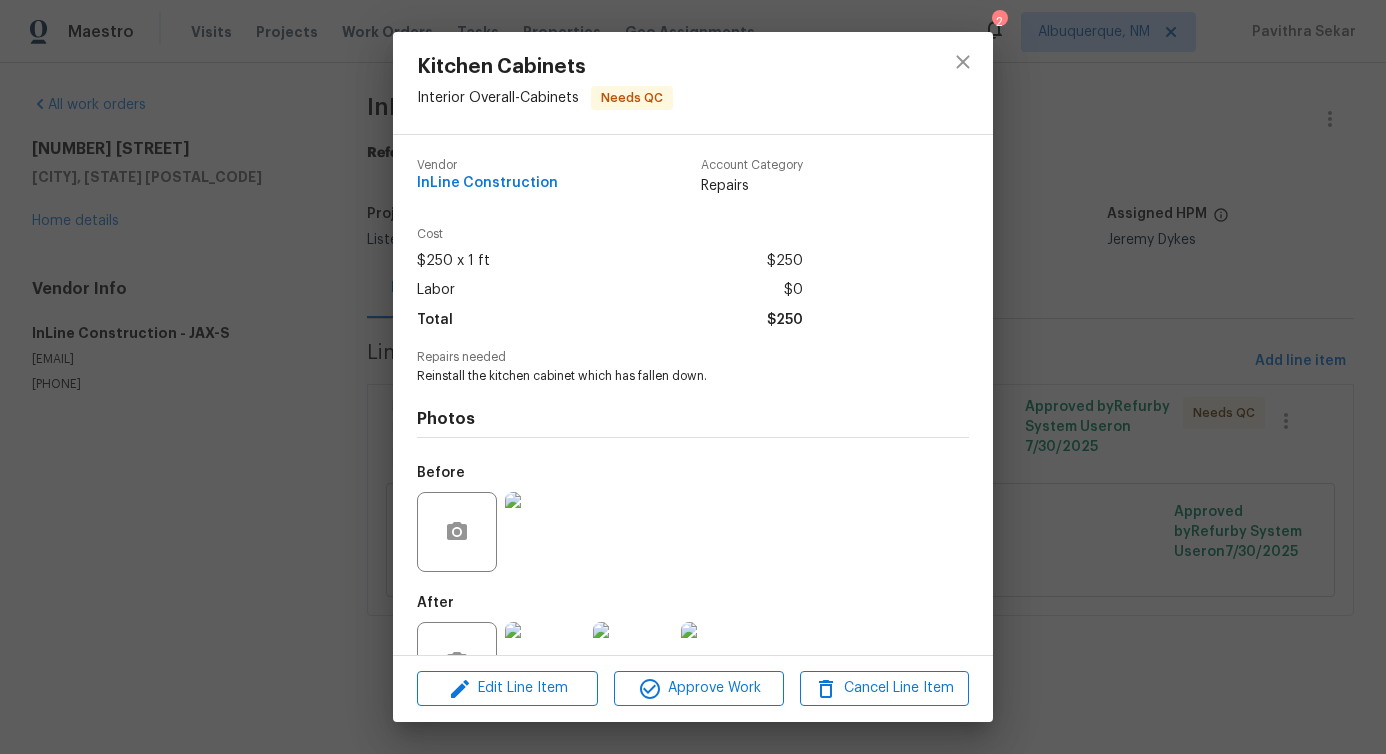 click on "Interior Overall  -  Cabinets" at bounding box center [498, 98] 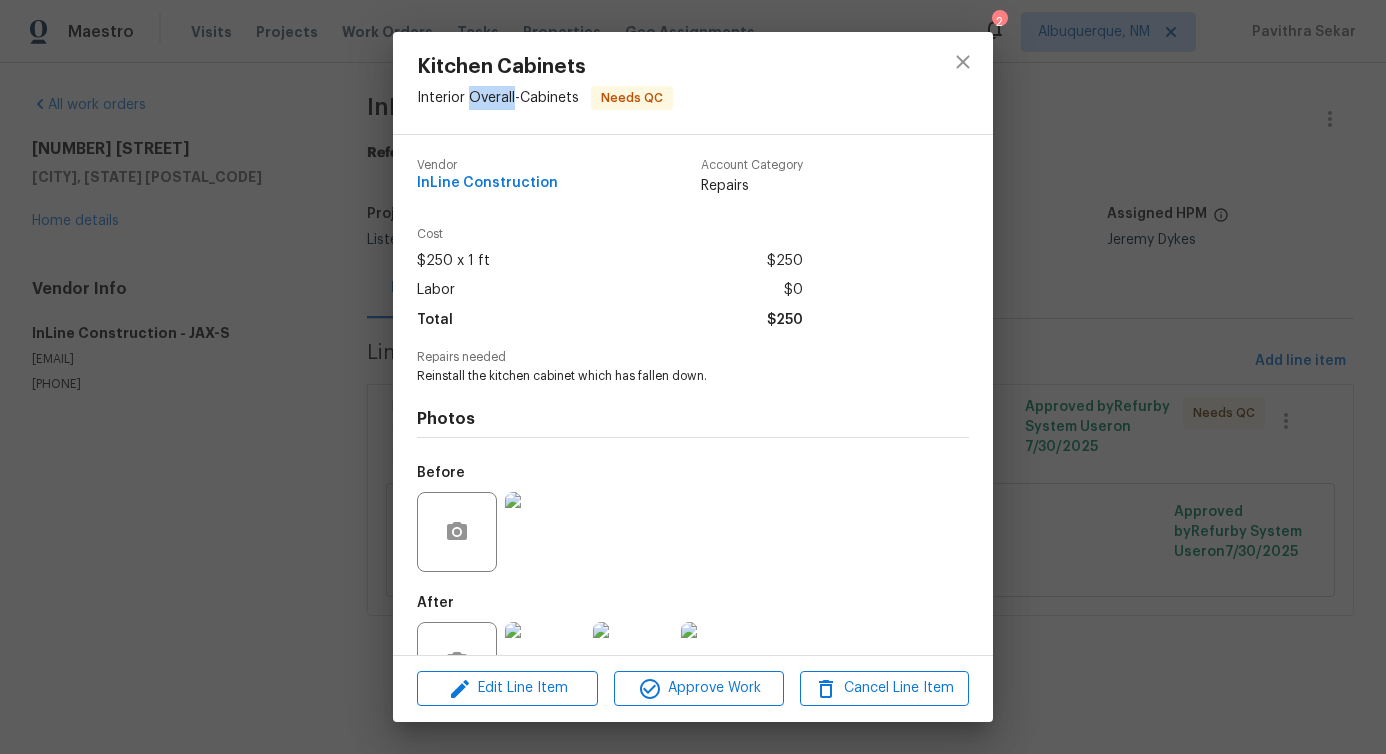 click on "Interior Overall  -  Cabinets" at bounding box center [498, 98] 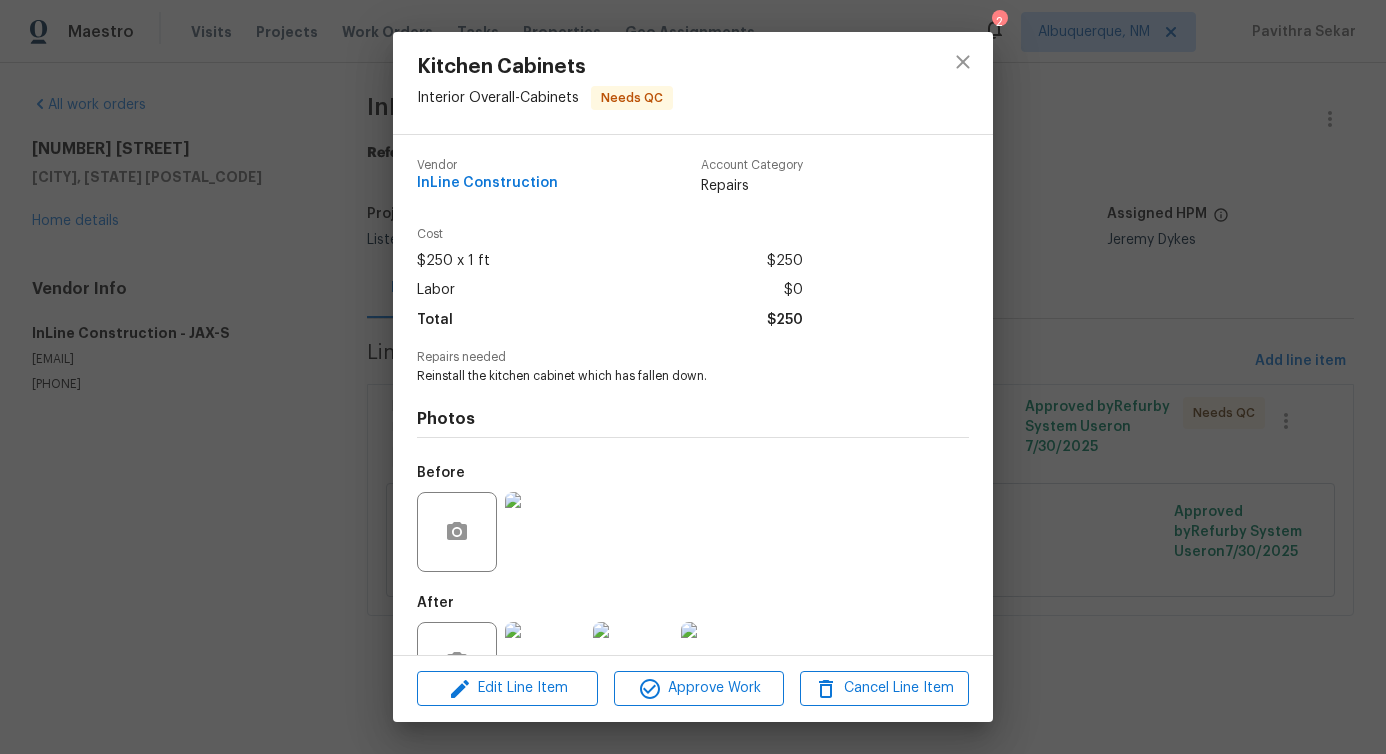 click on "Interior Overall  -  Cabinets" at bounding box center [498, 98] 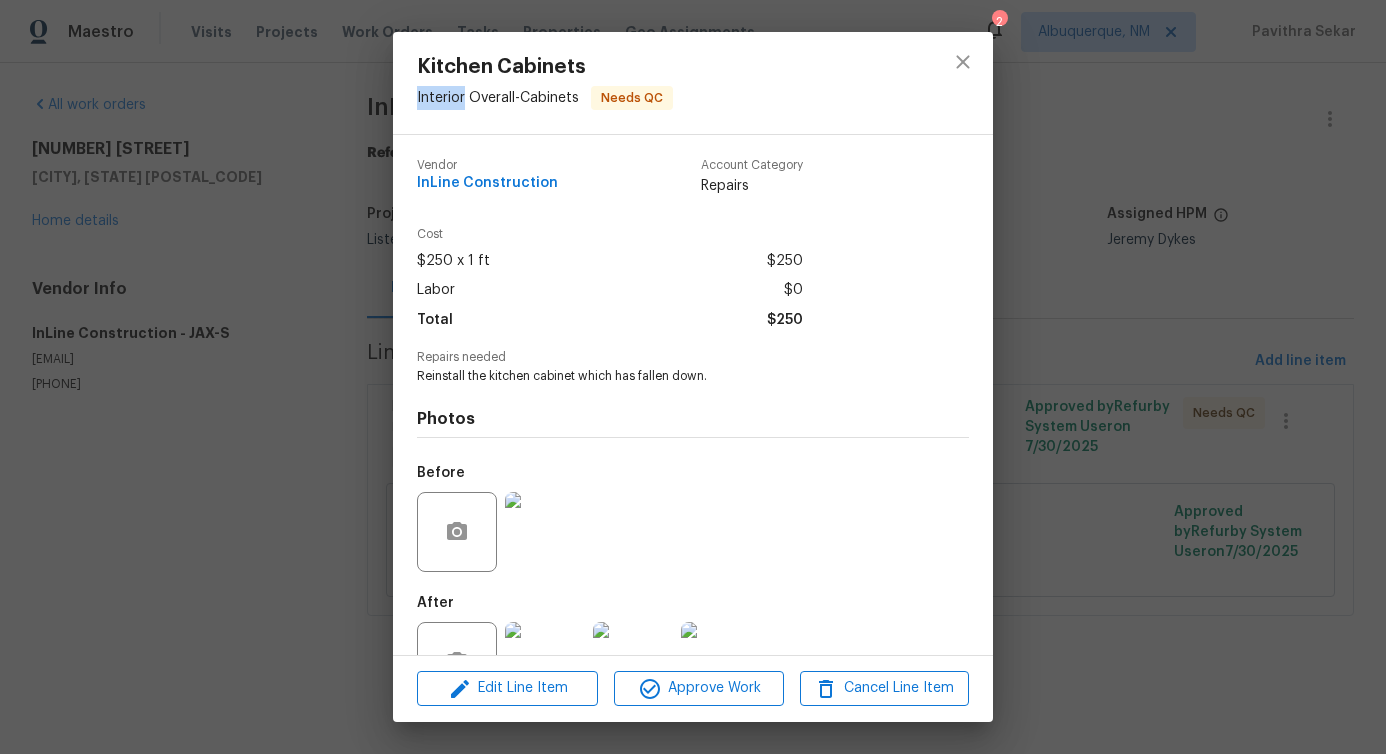 click on "Interior Overall  -  Cabinets" at bounding box center (498, 98) 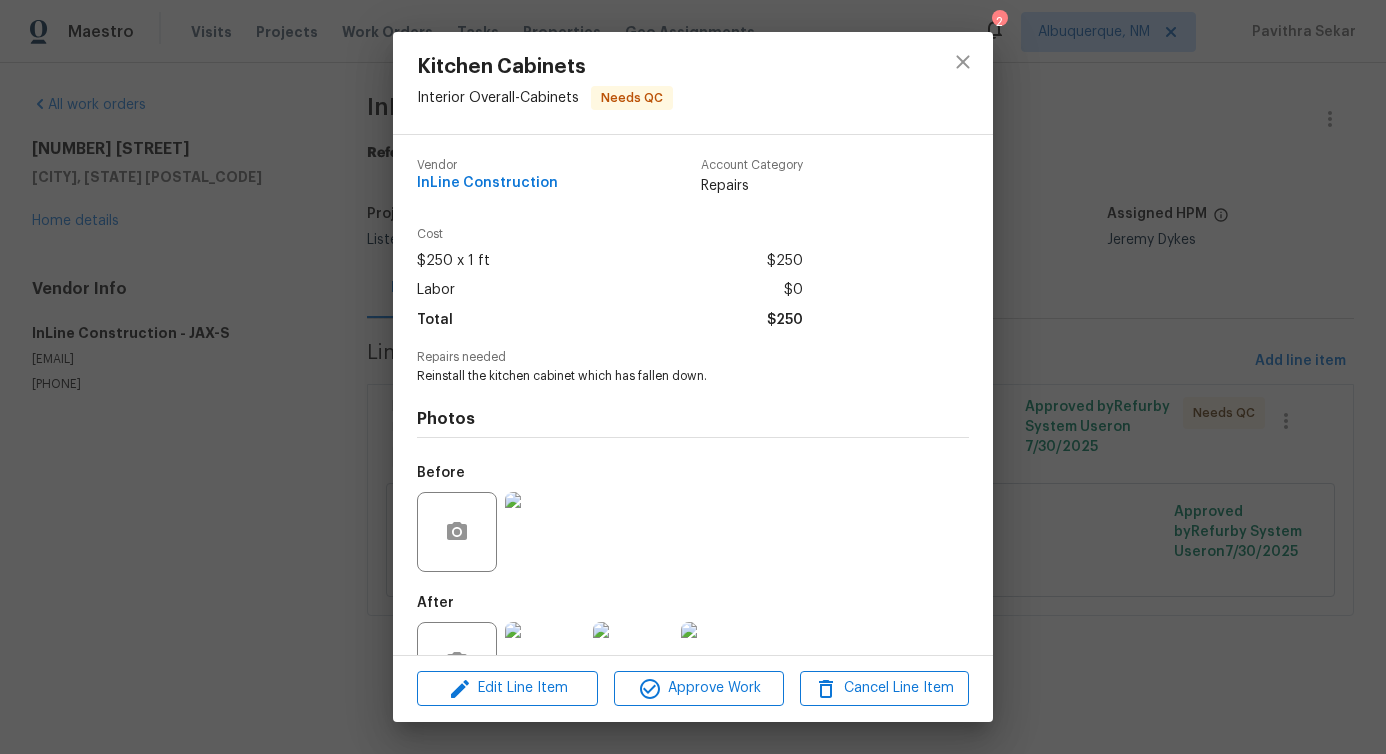 click on "Interior Overall  -  Cabinets" at bounding box center (498, 98) 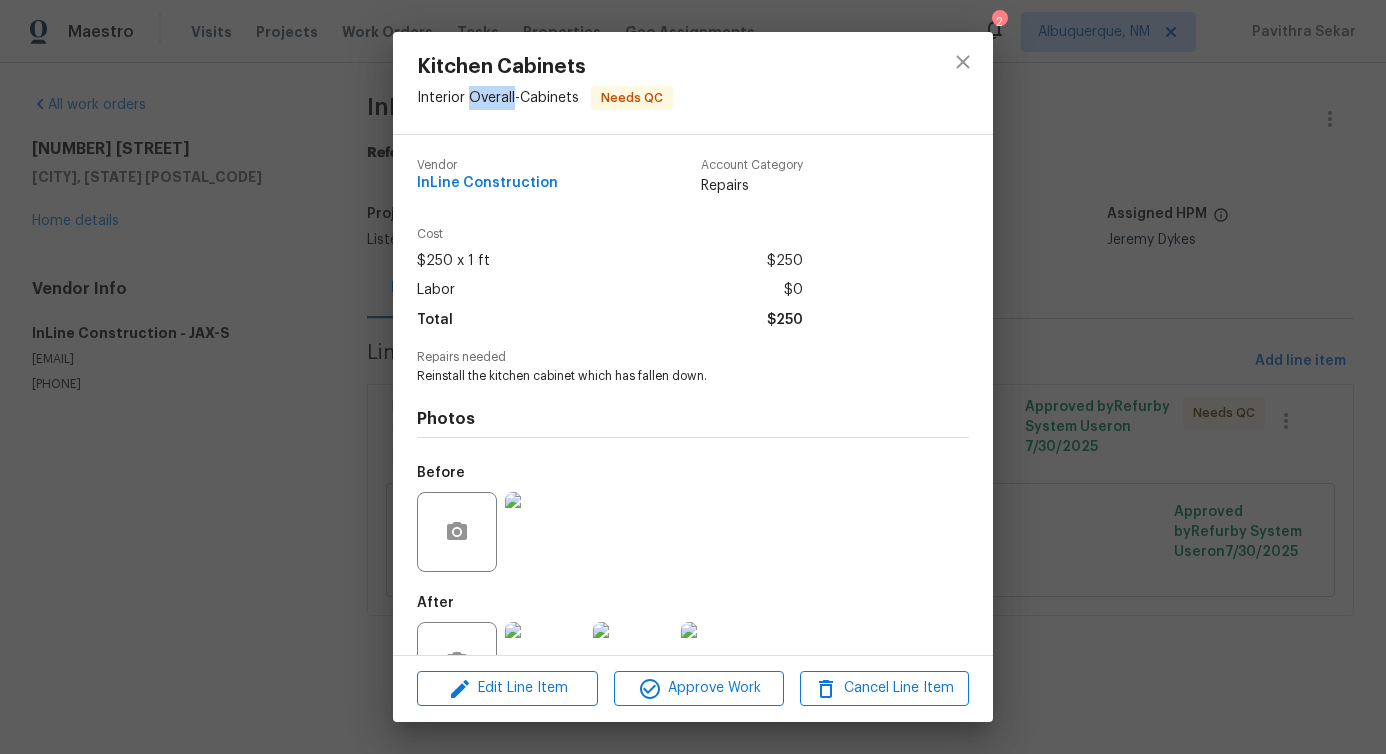 click on "Interior Overall  -  Cabinets" at bounding box center (498, 98) 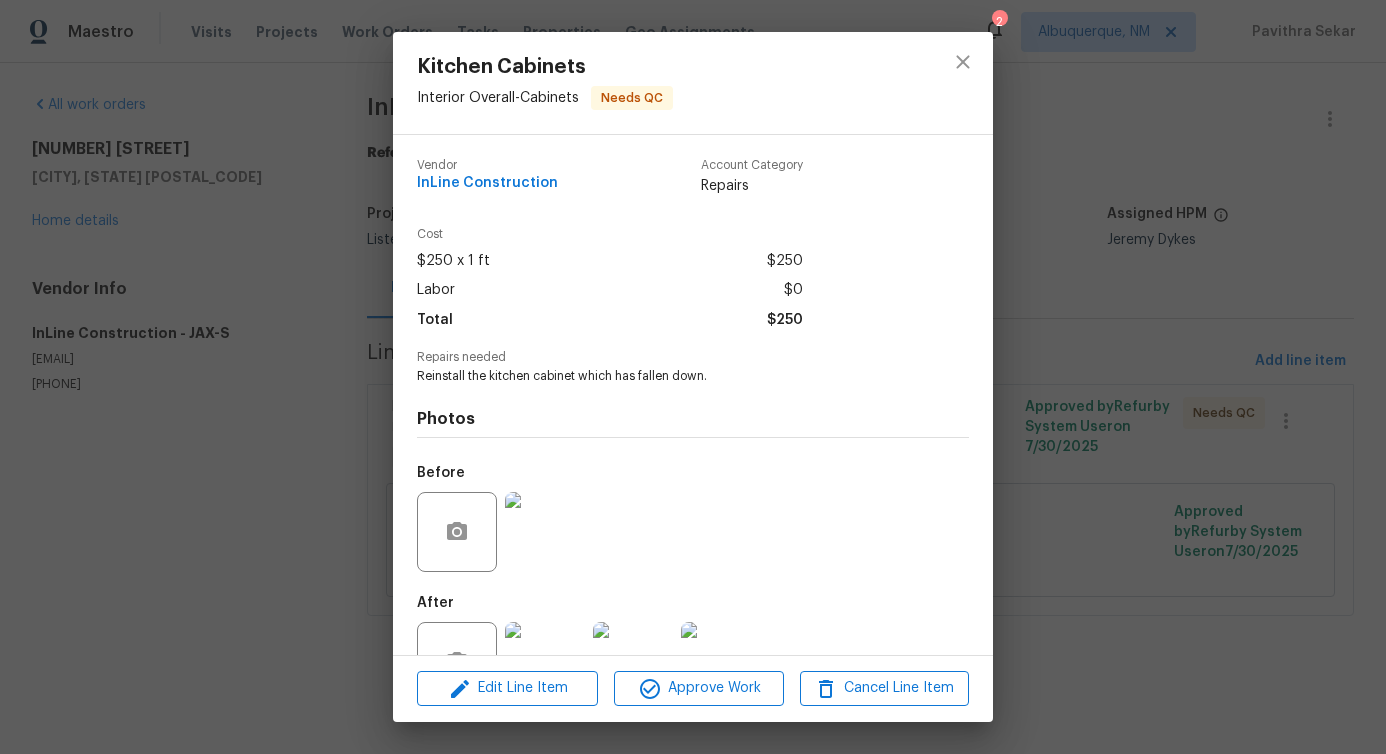 click on "Interior Overall  -  Cabinets" at bounding box center (498, 98) 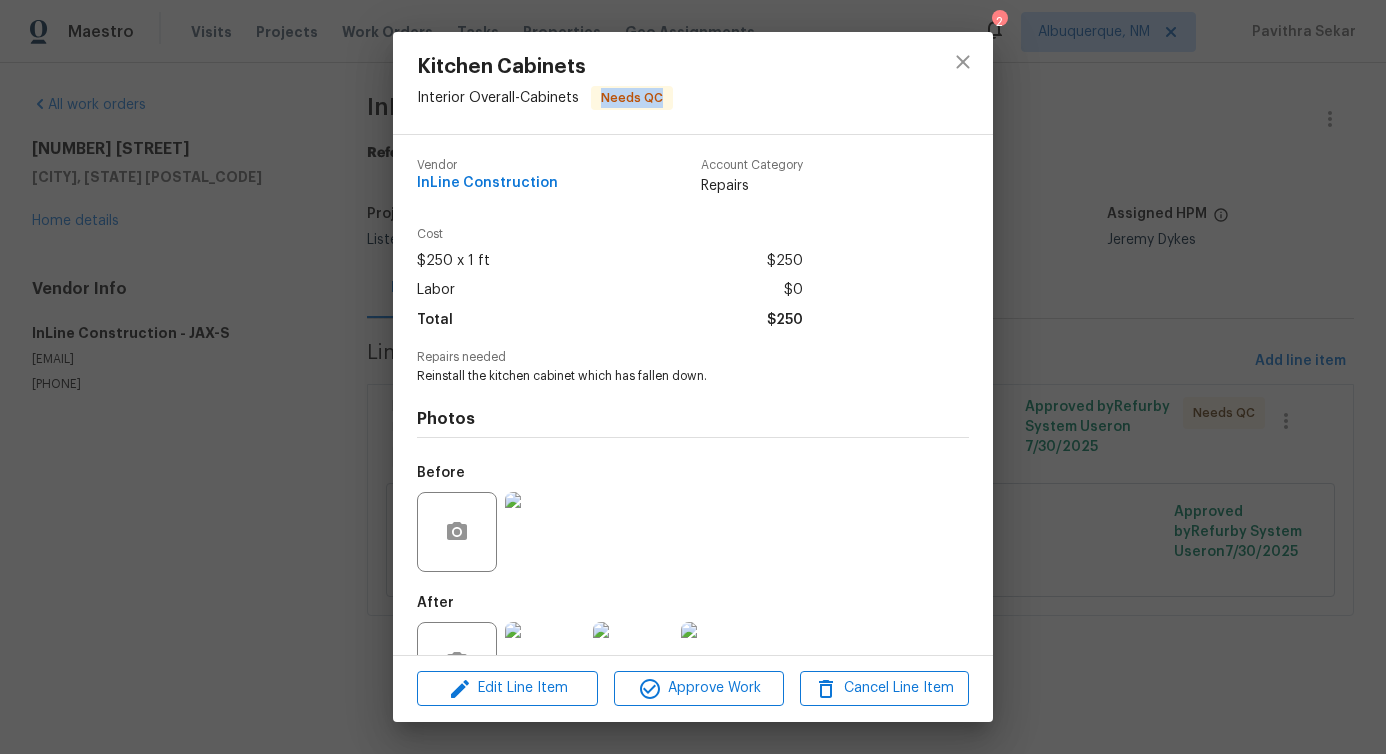 drag, startPoint x: 604, startPoint y: 96, endPoint x: 669, endPoint y: 92, distance: 65.12296 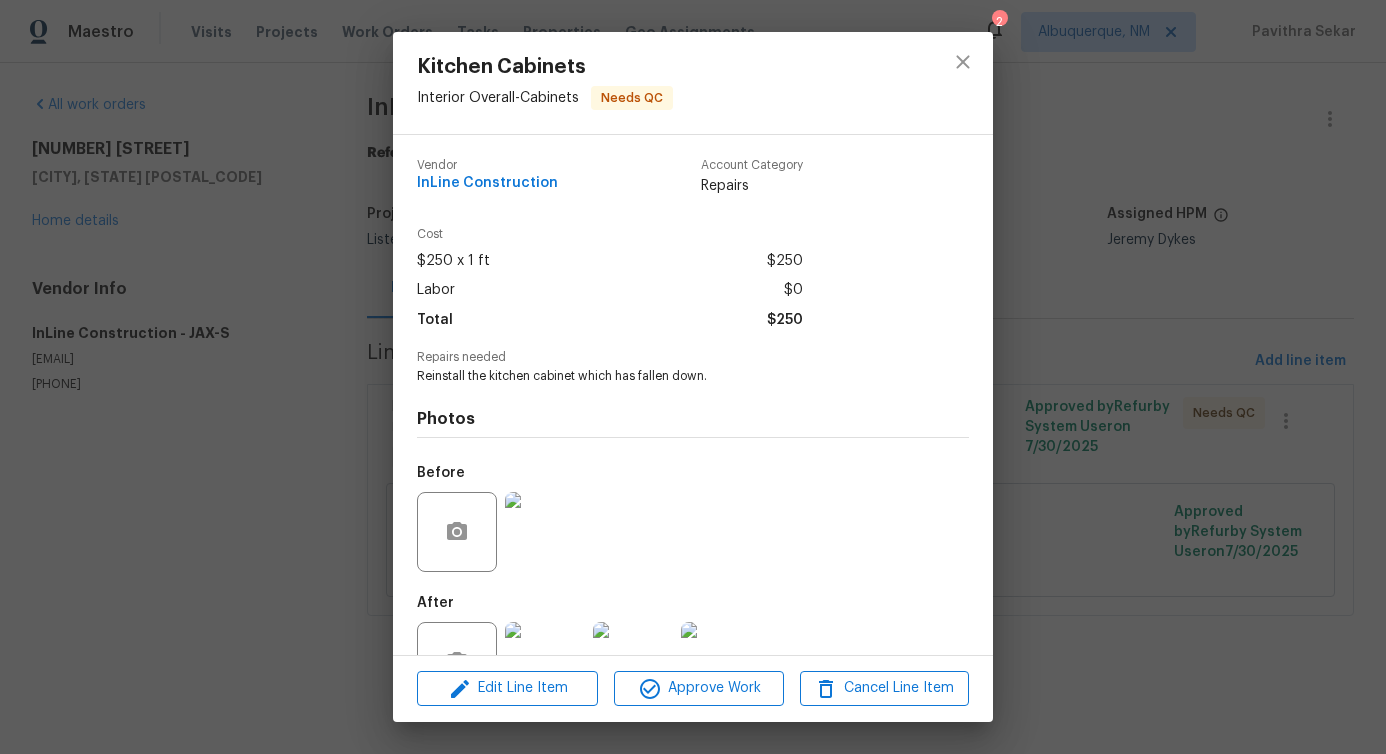 click on "Account Category" at bounding box center (752, 165) 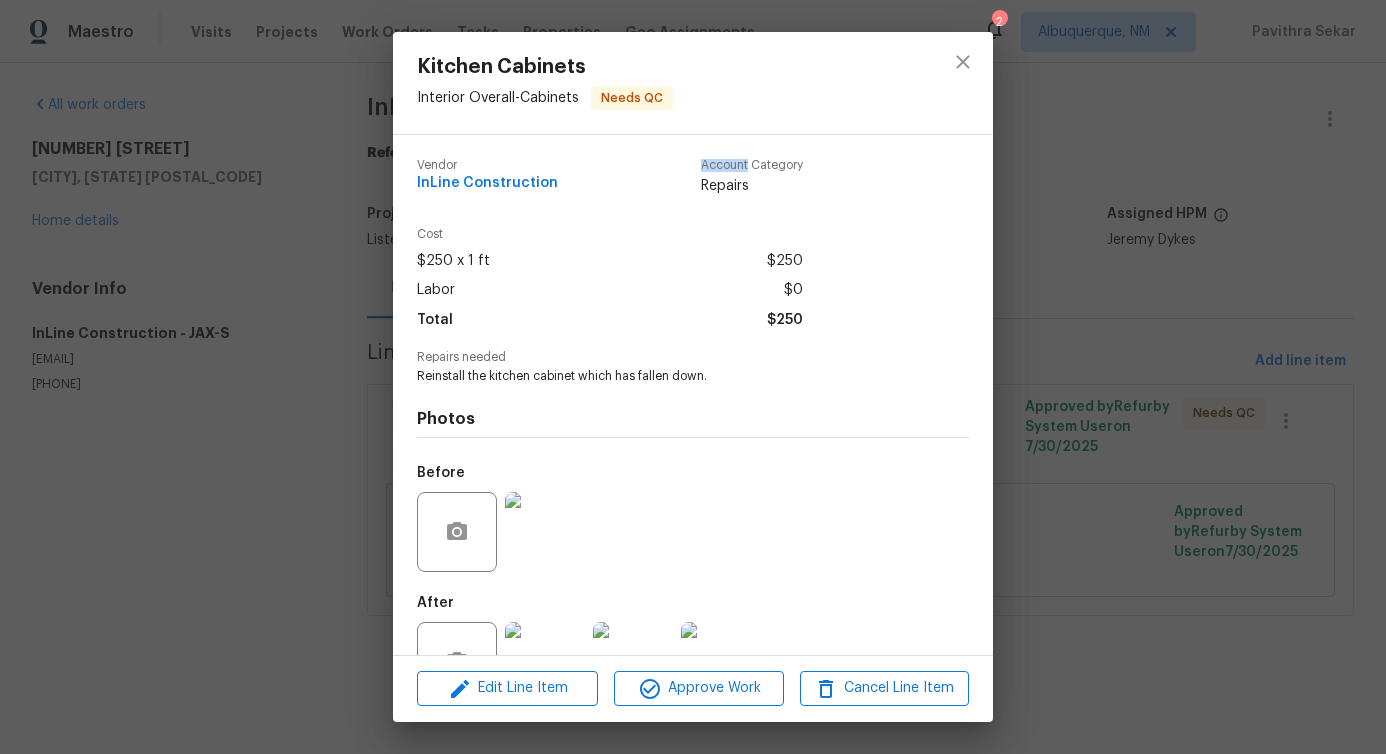 click on "Account Category" at bounding box center (752, 165) 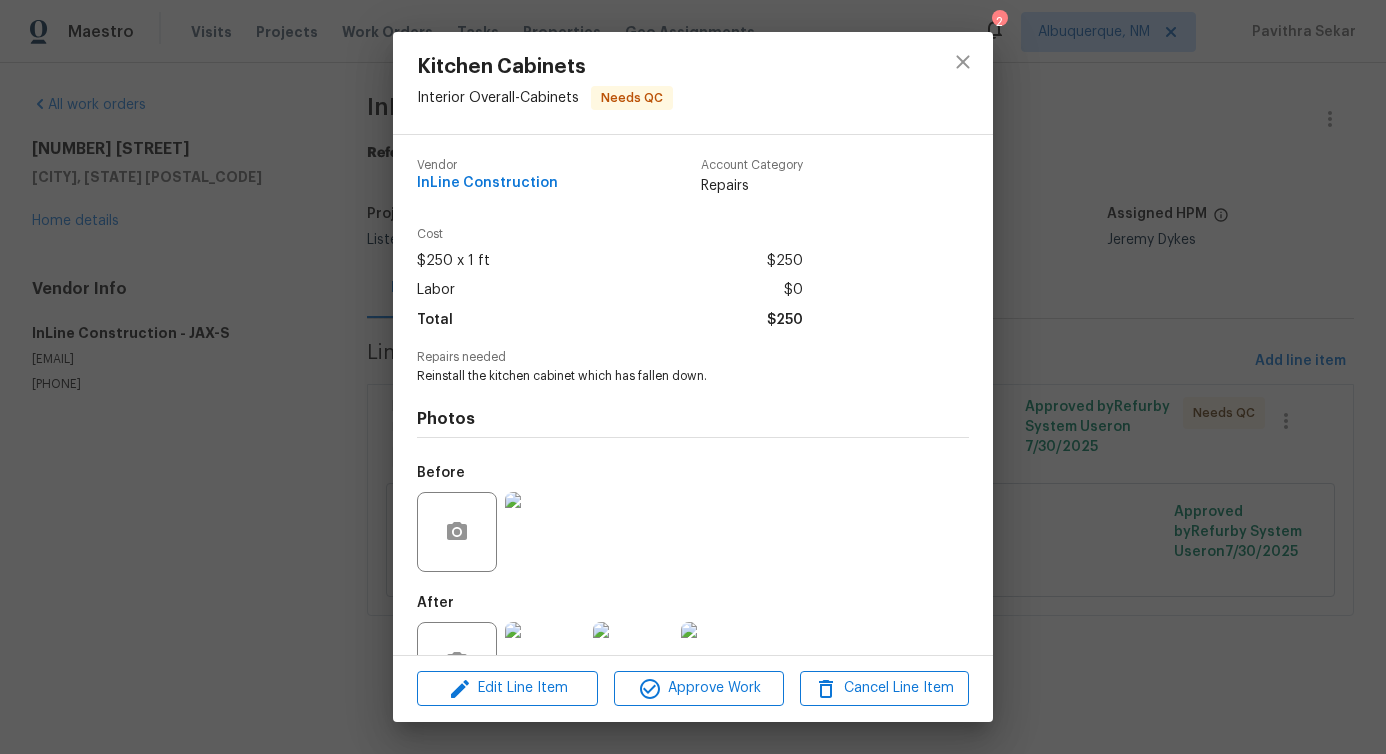 click on "Account Category" at bounding box center (752, 165) 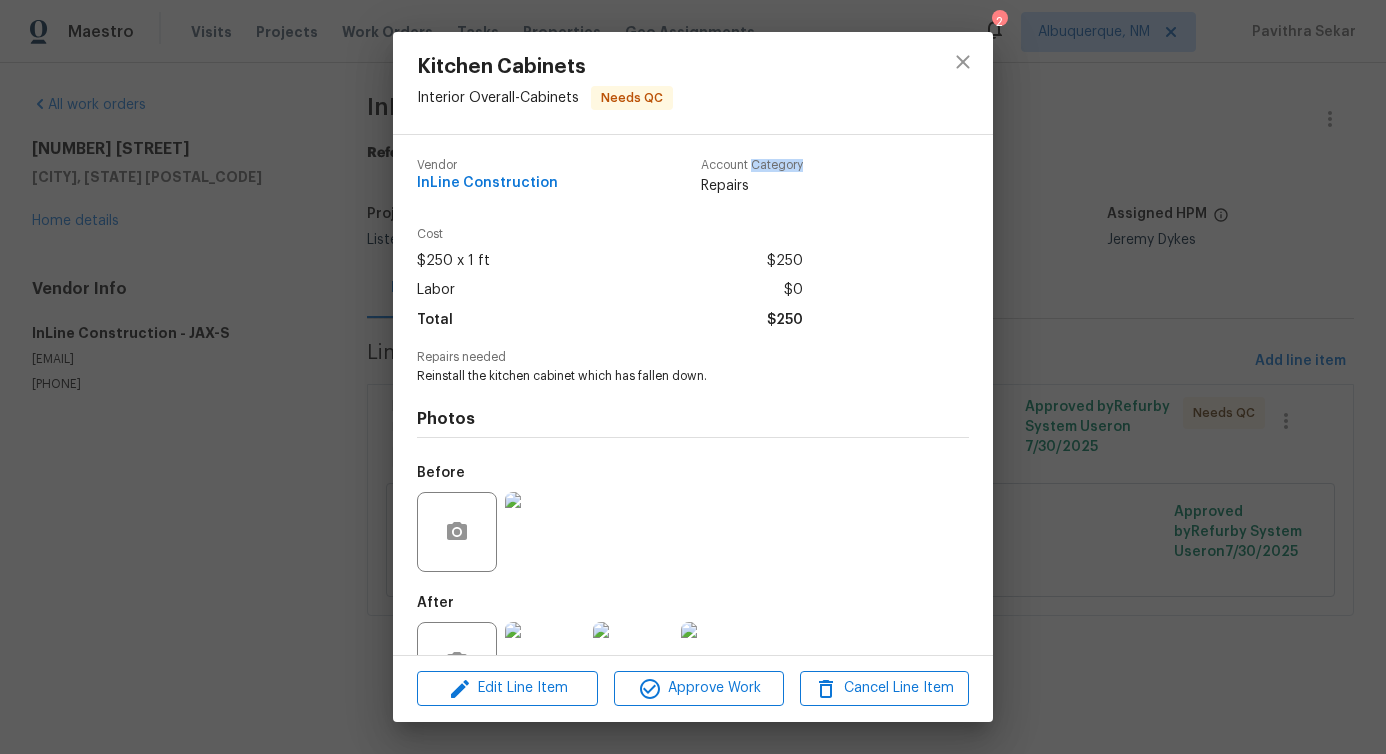 click on "Repairs" at bounding box center (752, 186) 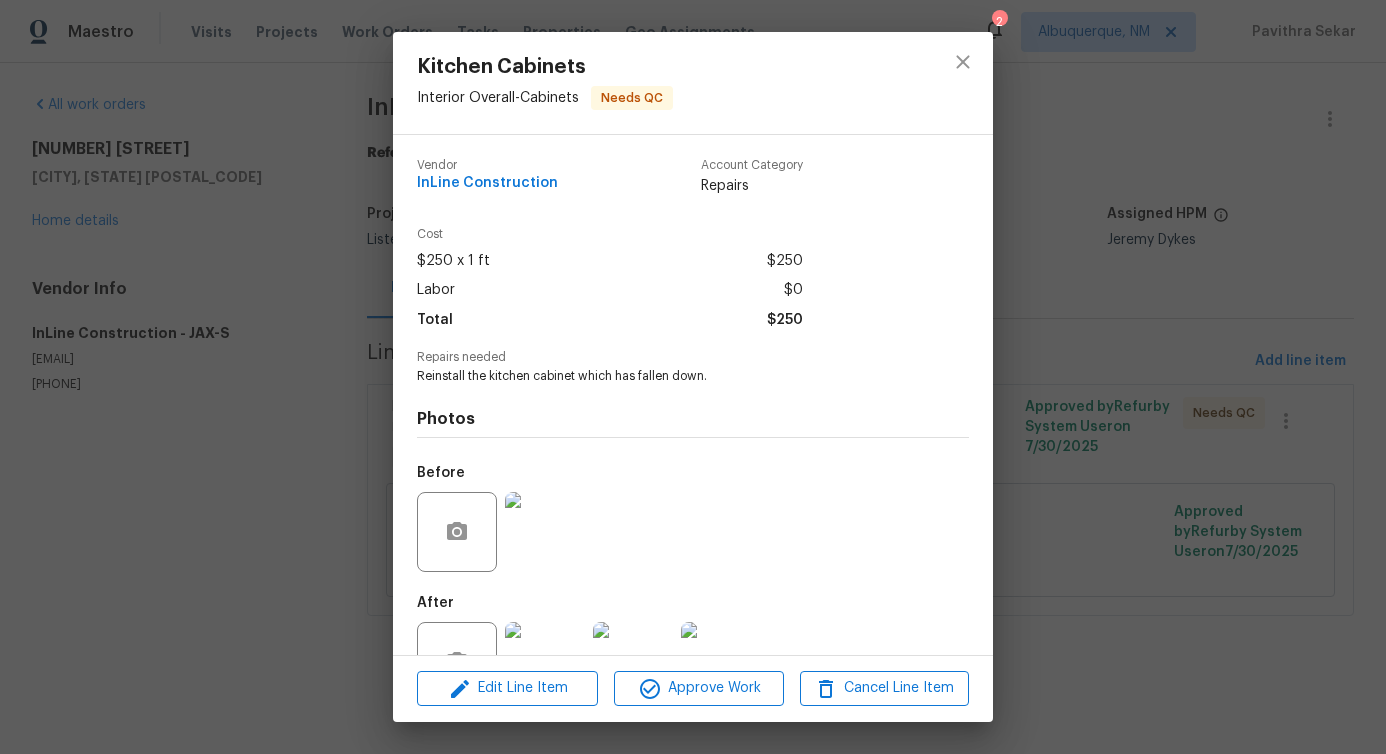 click on "Repairs" at bounding box center (752, 186) 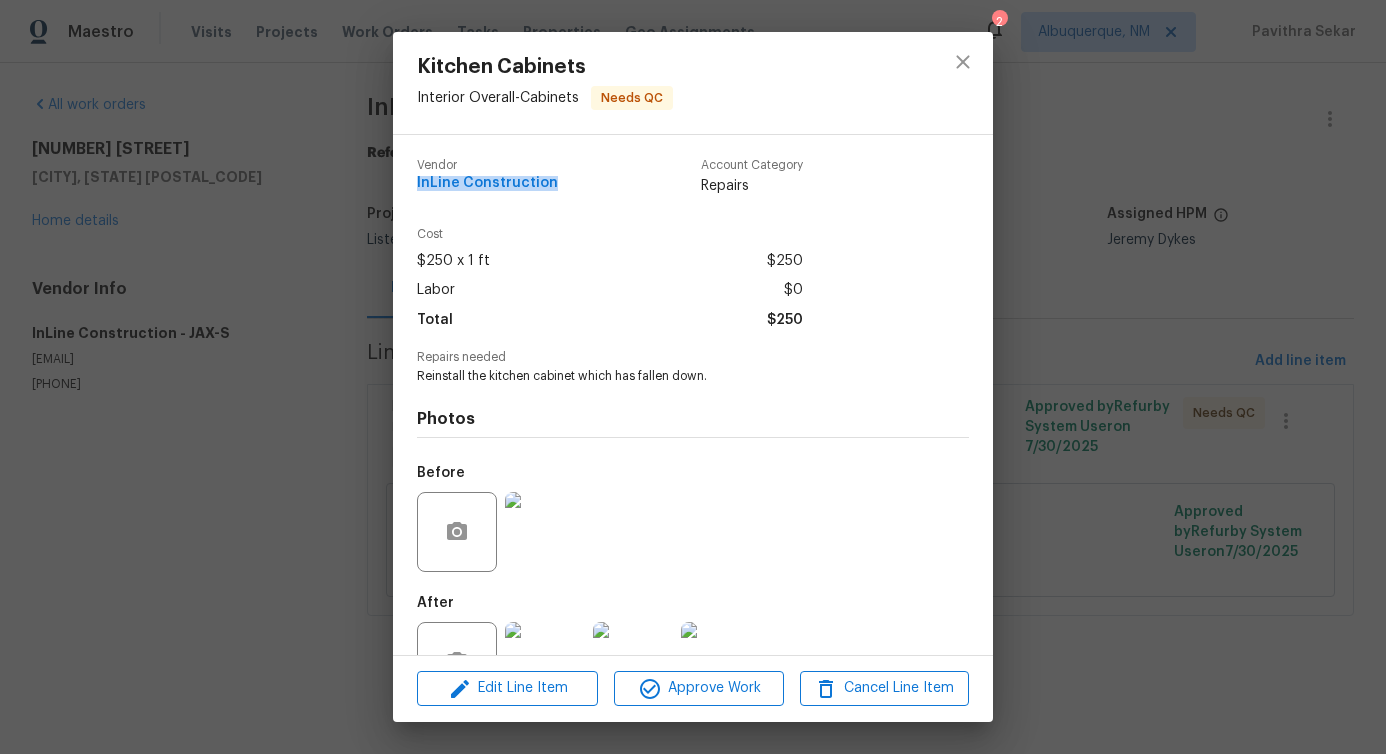 drag, startPoint x: 417, startPoint y: 182, endPoint x: 607, endPoint y: 182, distance: 190 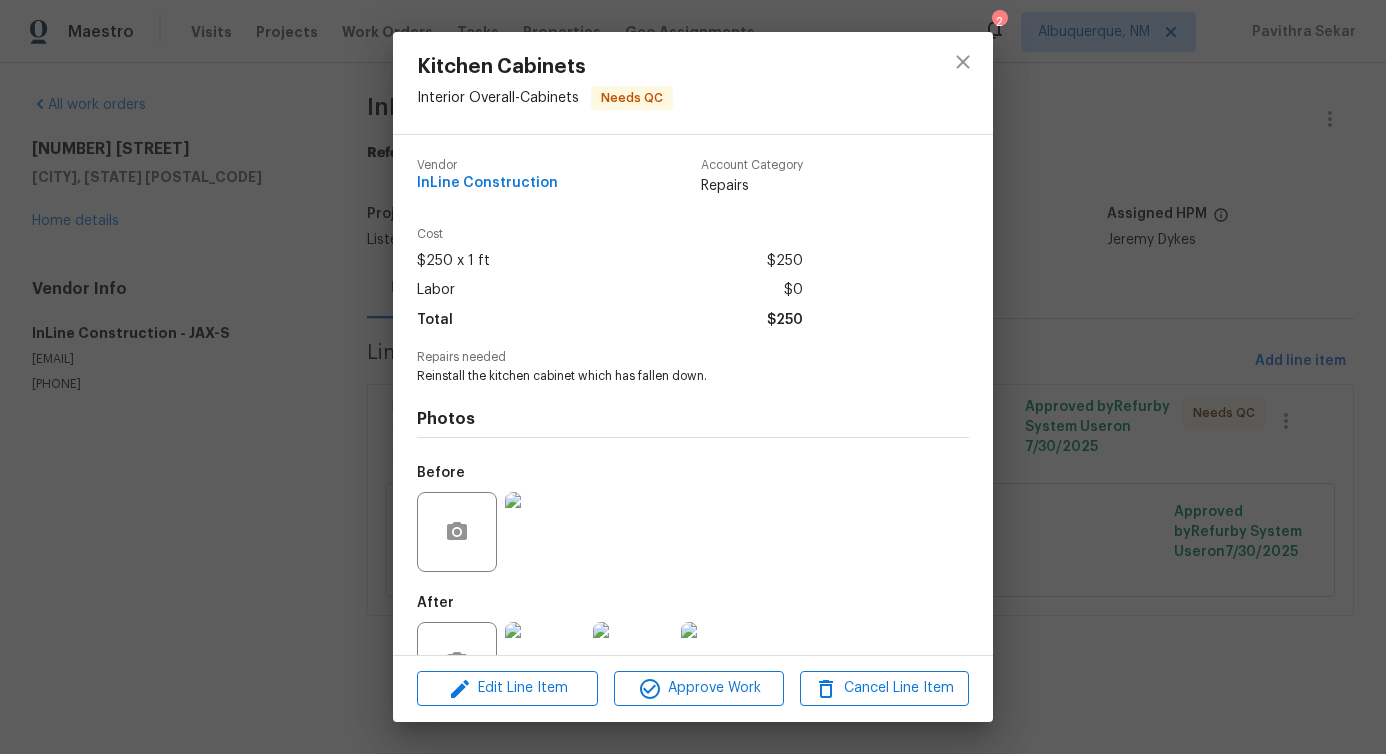 click on "Vendor" at bounding box center [487, 165] 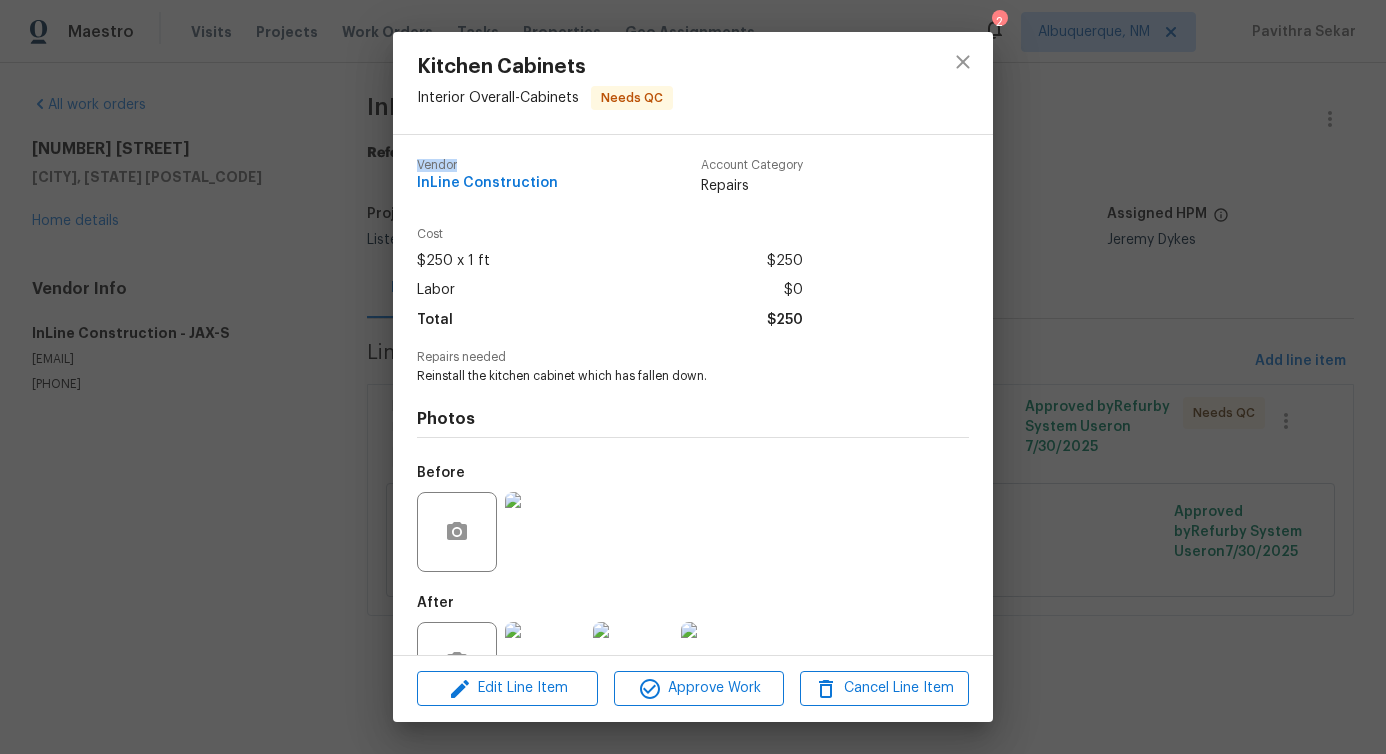 click on "Vendor InLine Construction Account Category Repairs" at bounding box center [693, 185] 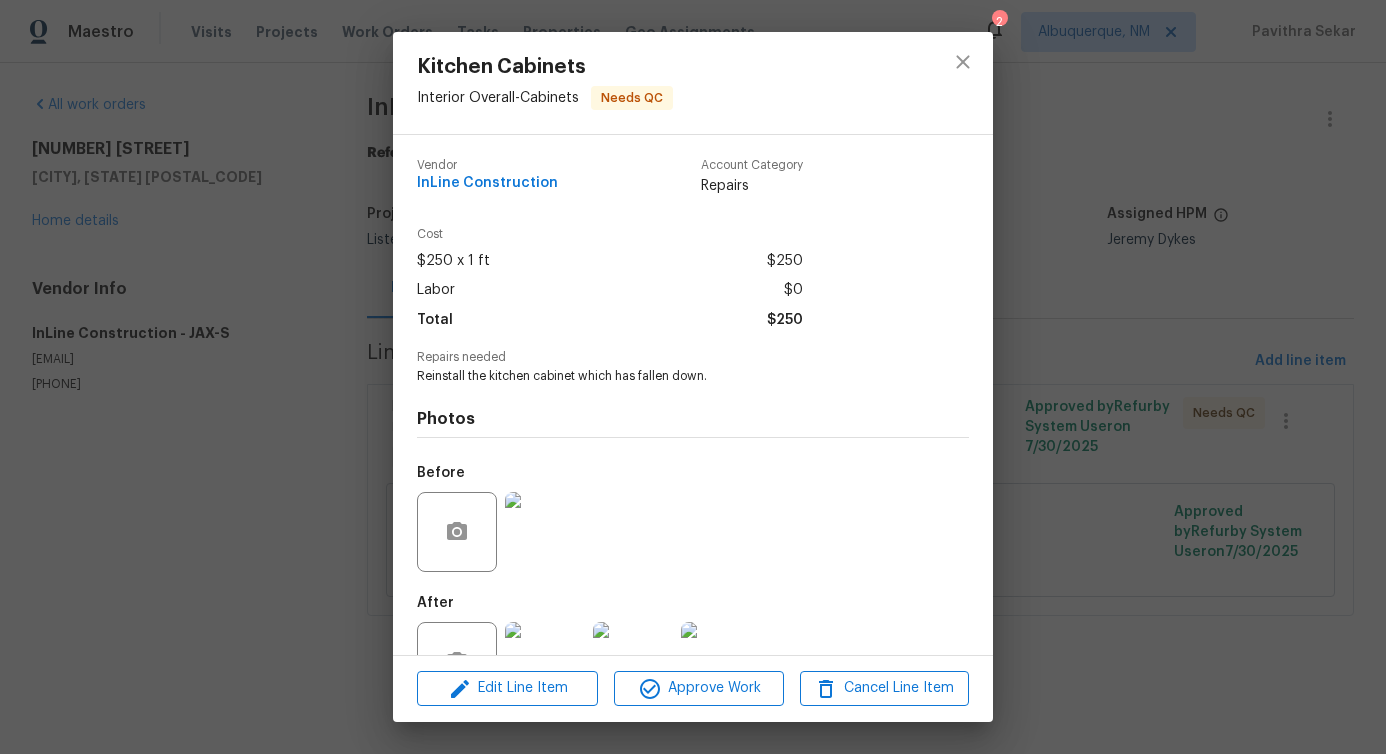 click on "Vendor InLine Construction Account Category Repairs" at bounding box center [693, 185] 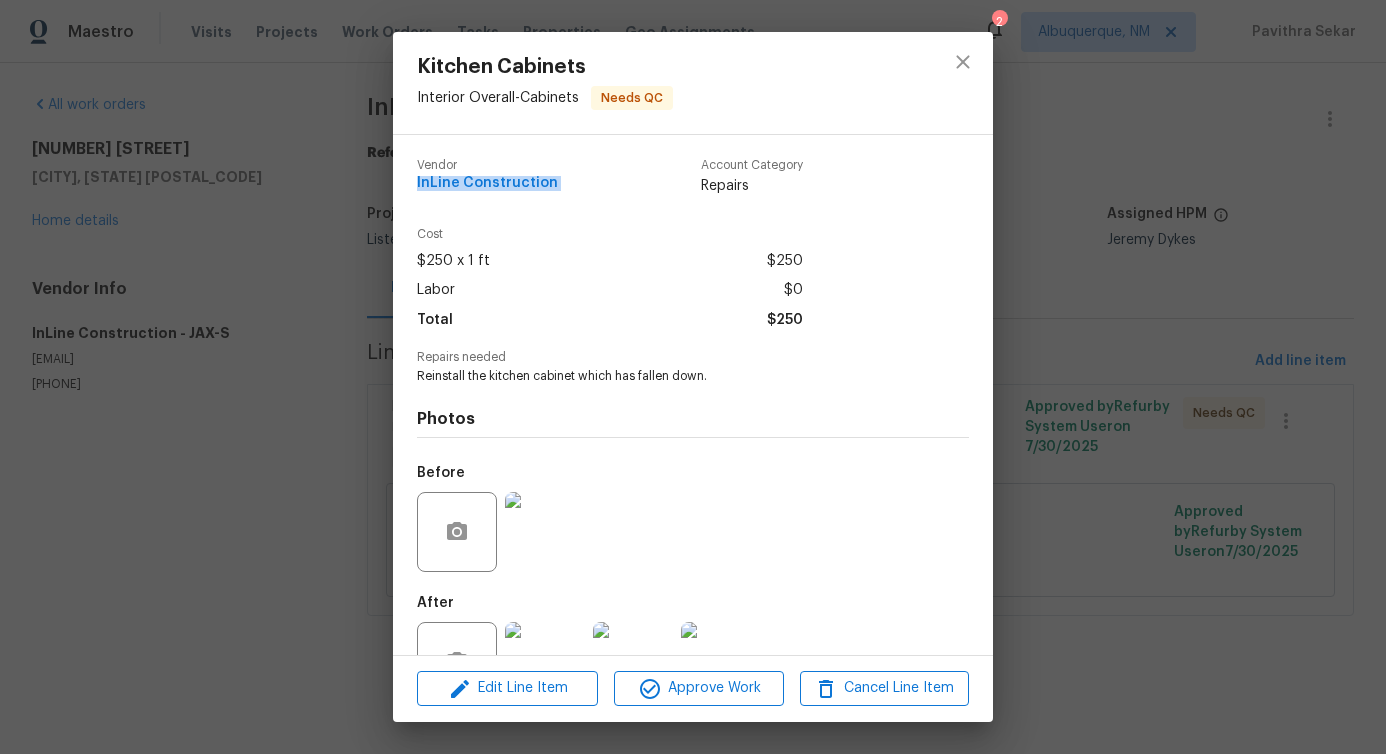 click on "Cost" at bounding box center [610, 234] 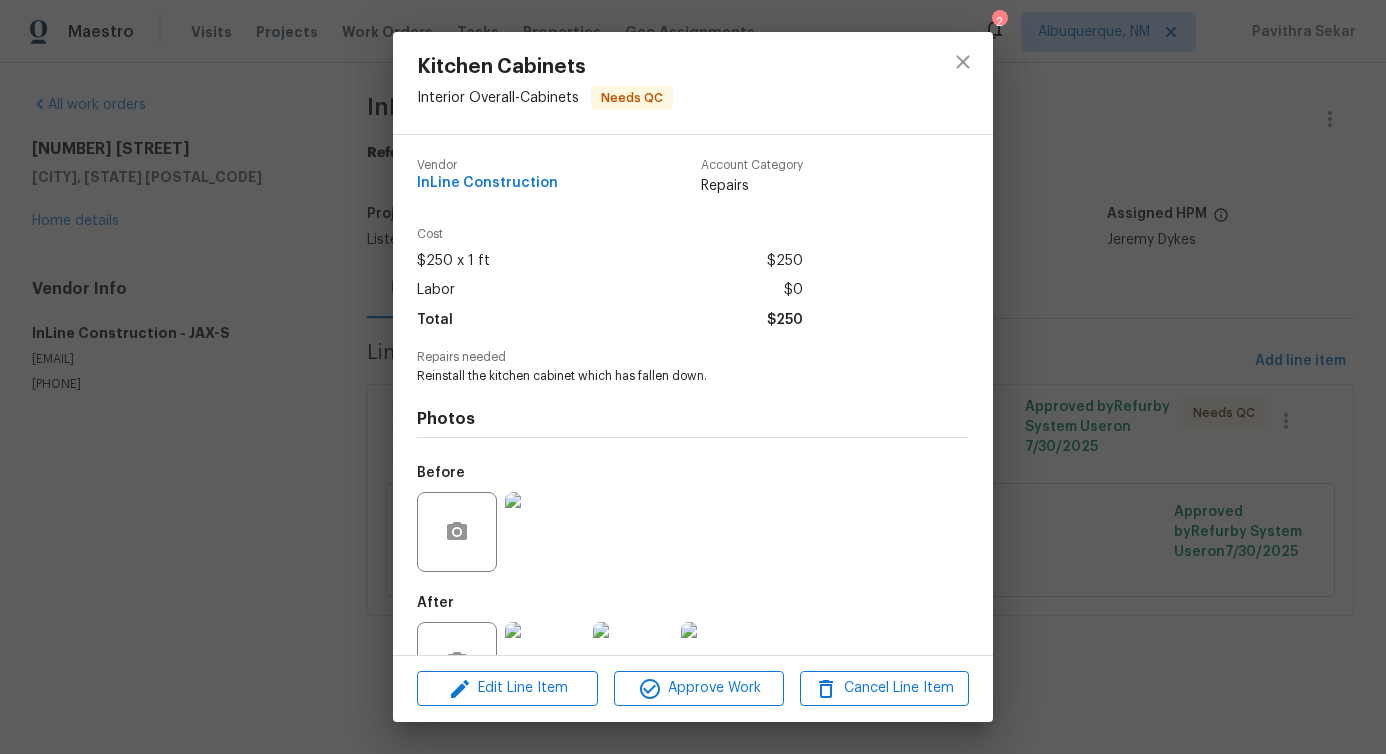 click on "Cost" at bounding box center (610, 234) 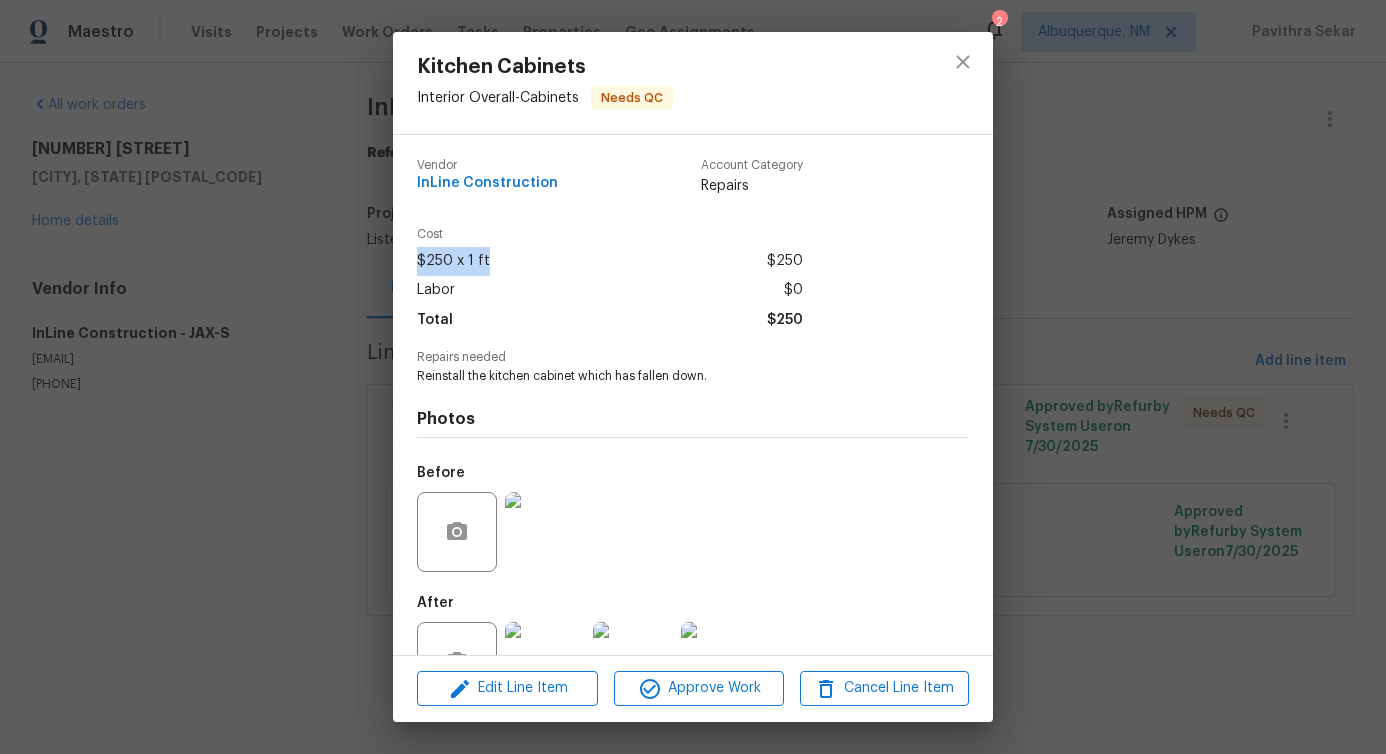 drag, startPoint x: 415, startPoint y: 262, endPoint x: 502, endPoint y: 271, distance: 87.46428 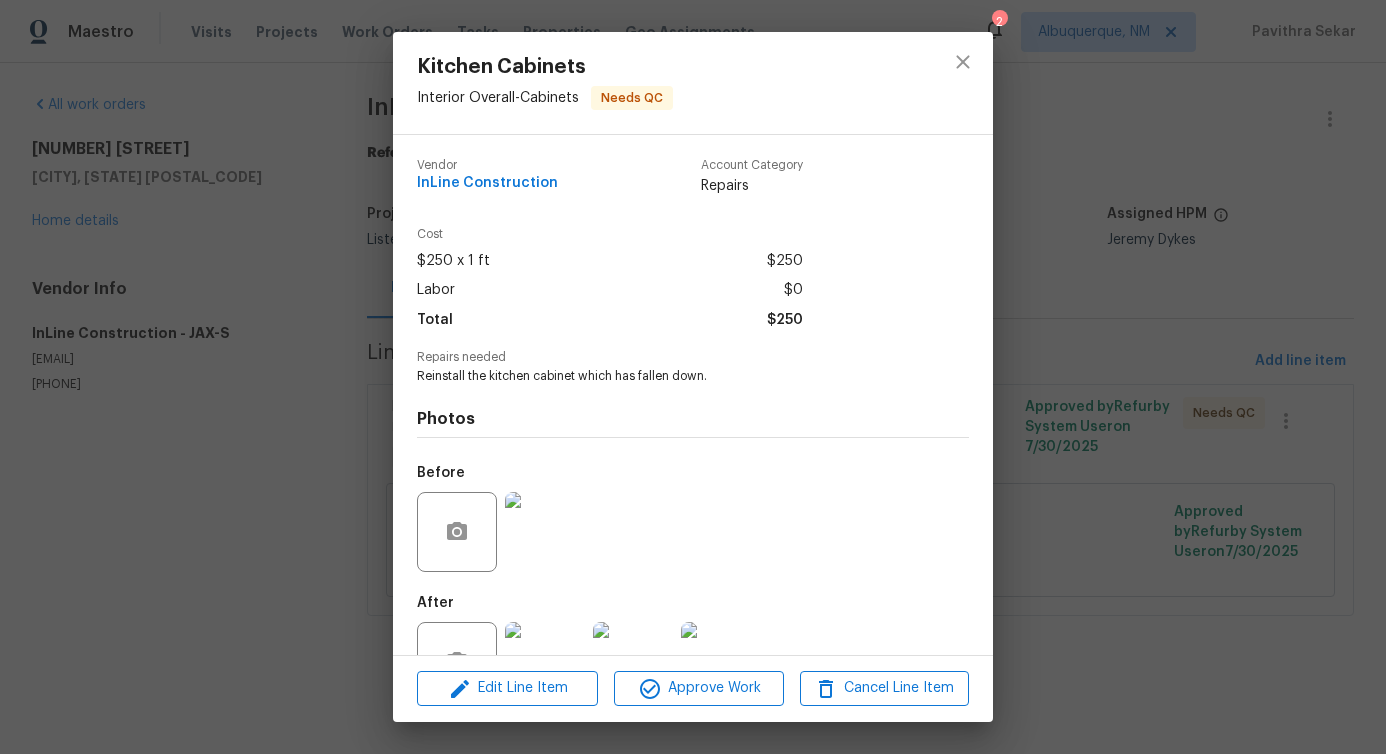 click on "$250" at bounding box center (785, 261) 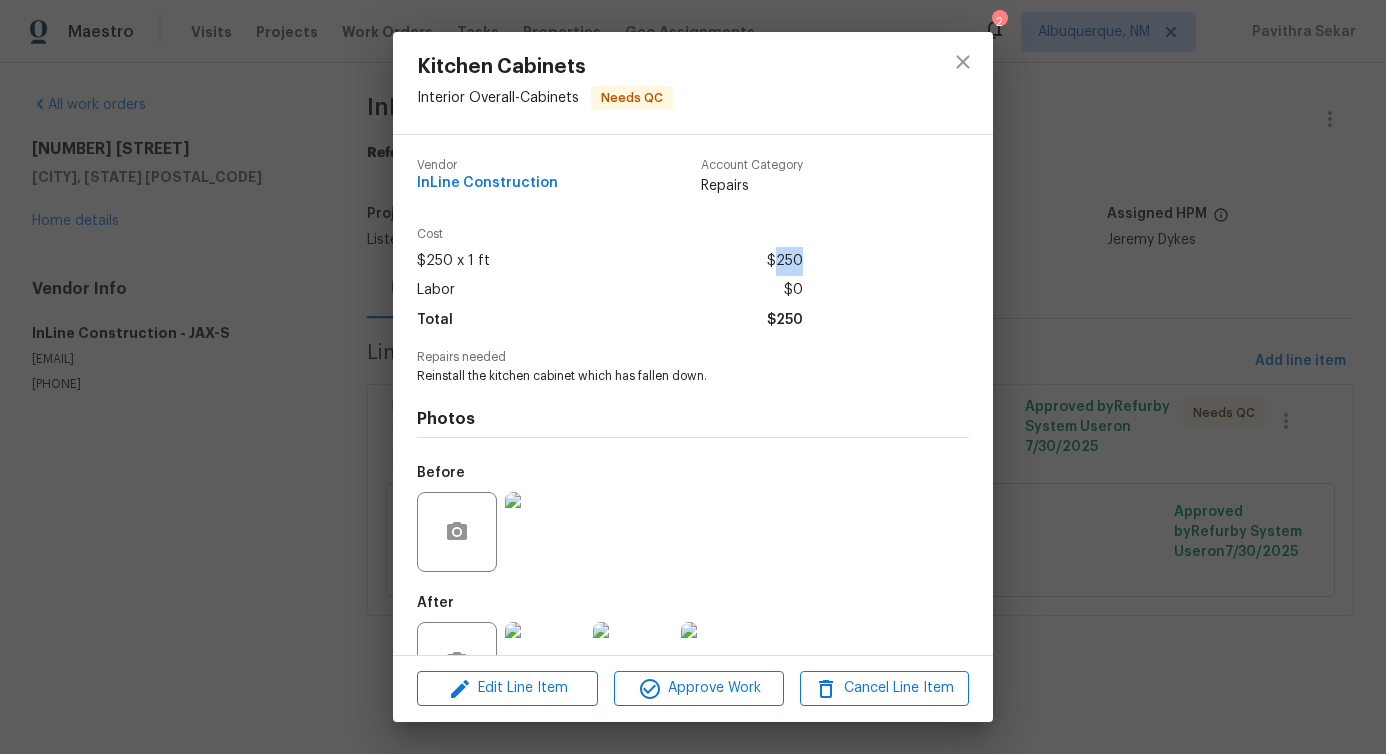 click on "$250" at bounding box center [785, 261] 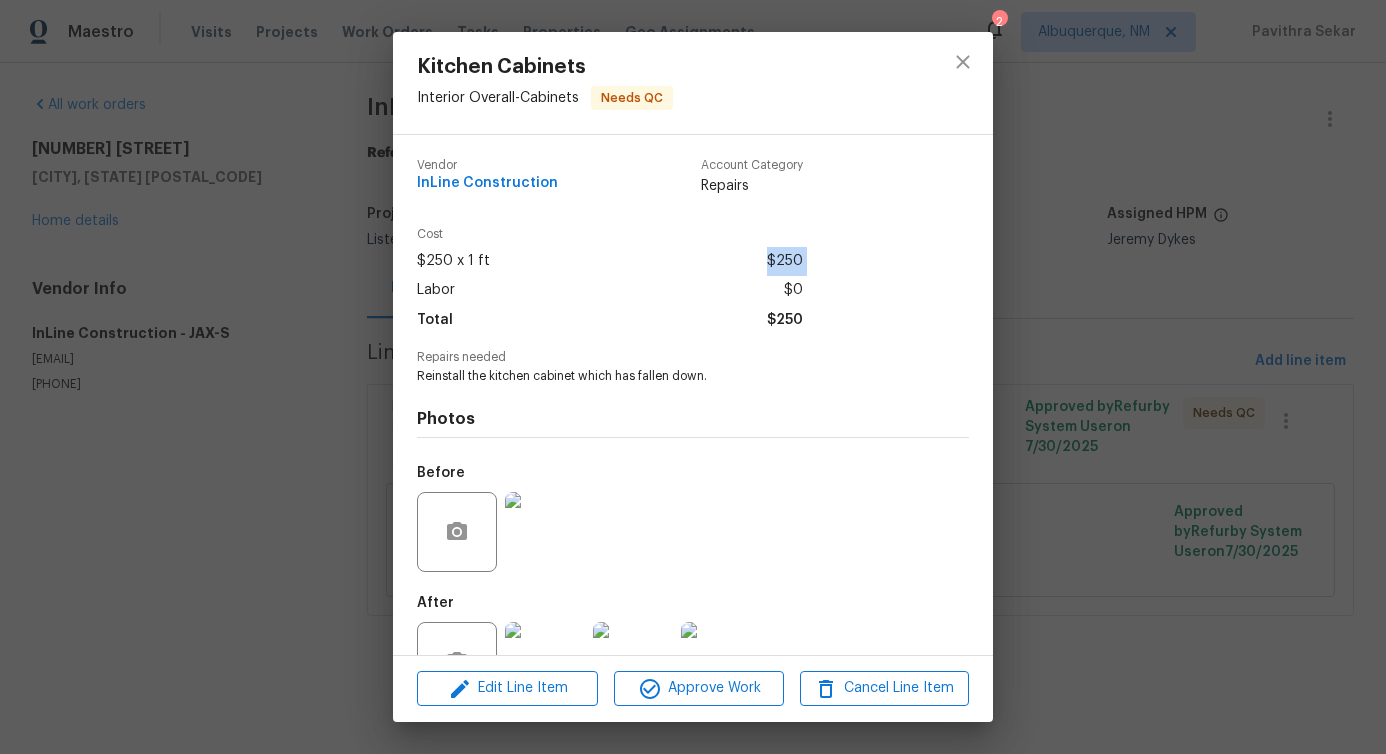 scroll, scrollTop: 67, scrollLeft: 0, axis: vertical 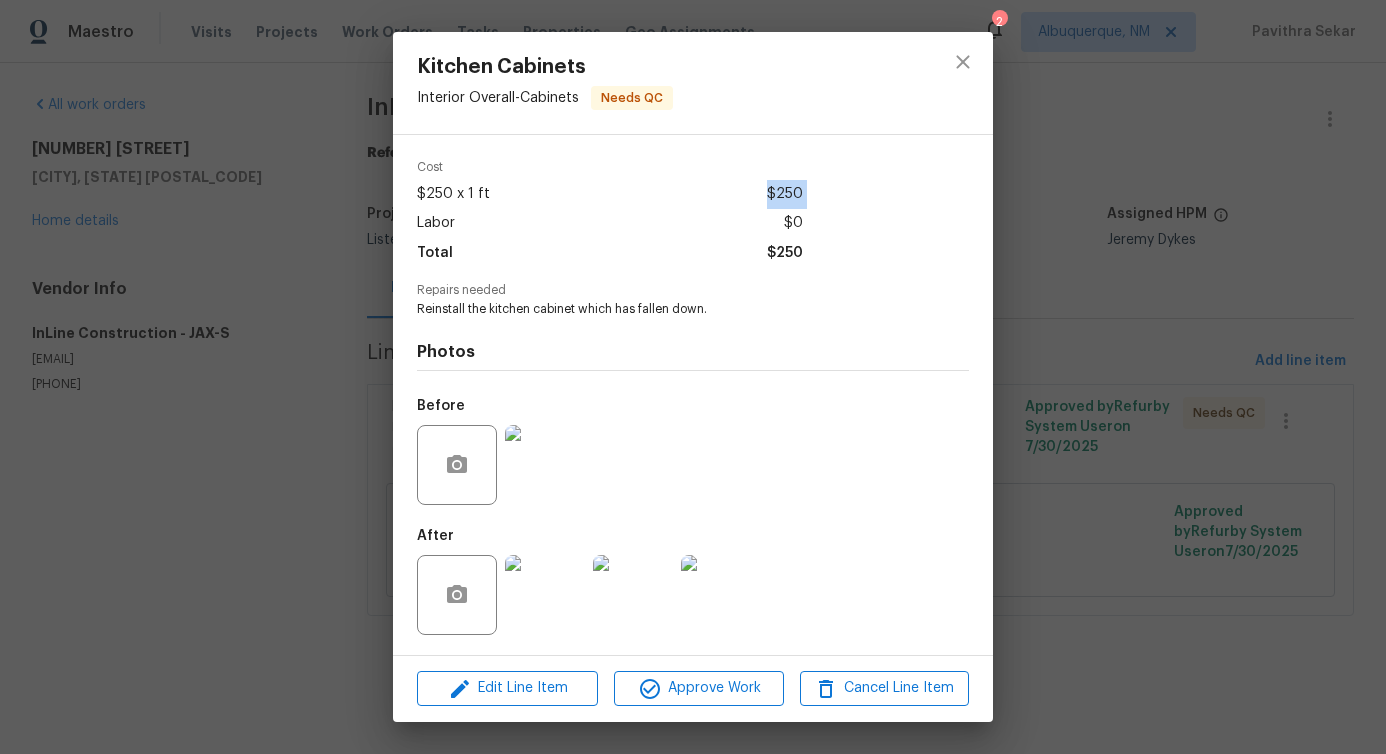 click at bounding box center [545, 465] 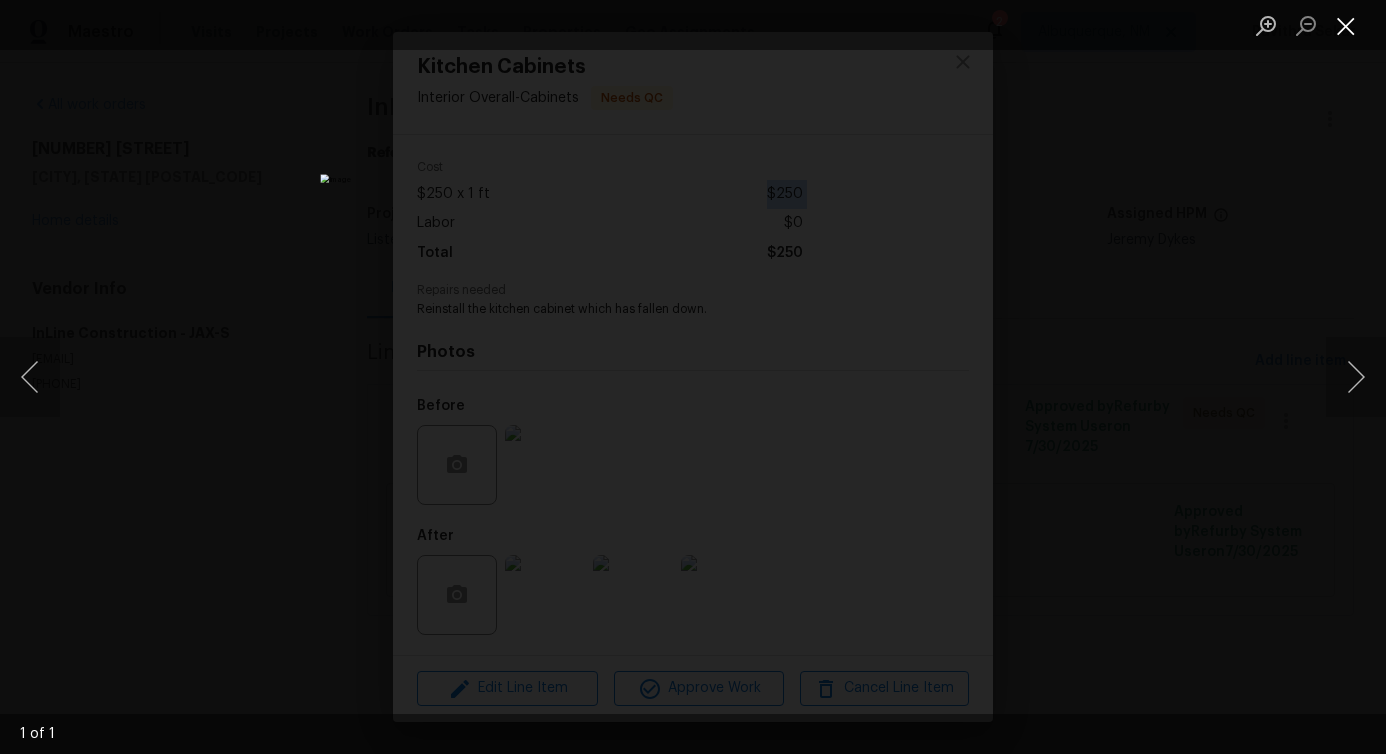 click at bounding box center (1346, 25) 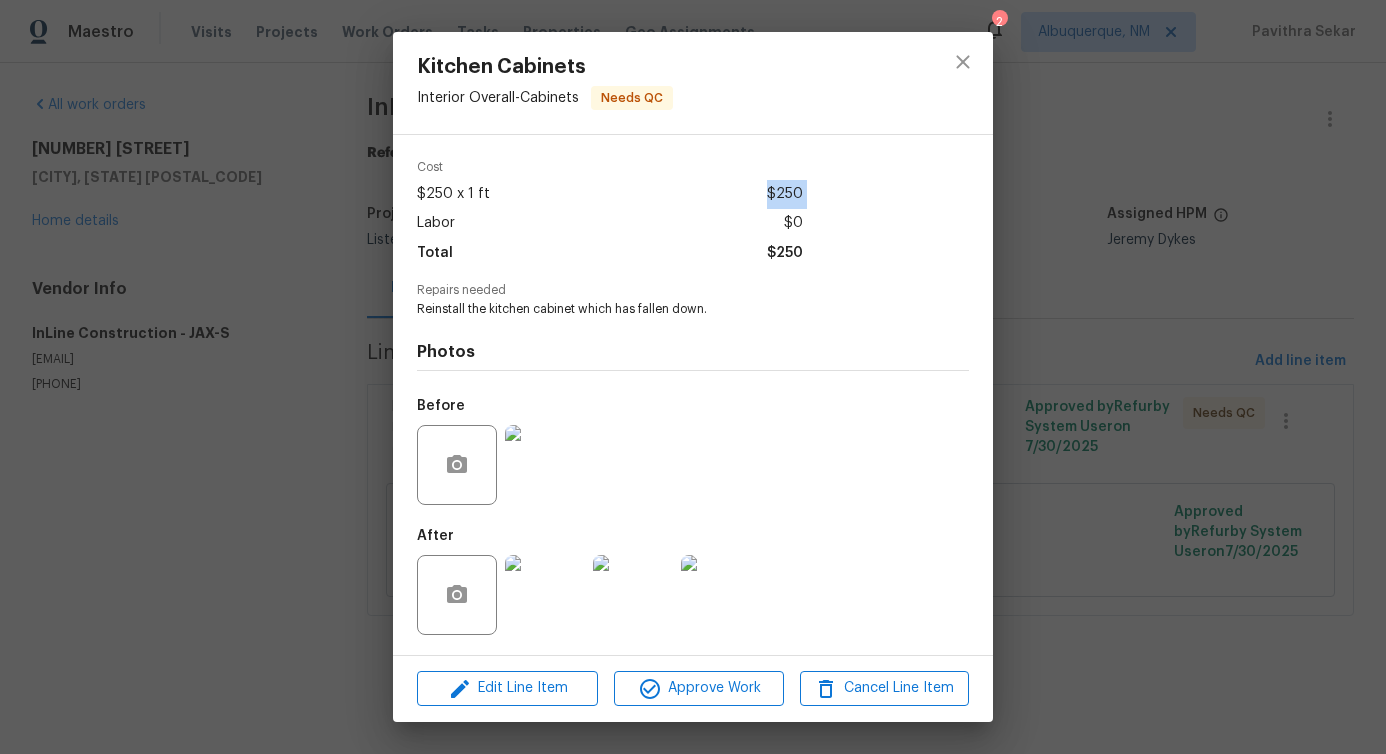 click at bounding box center (545, 595) 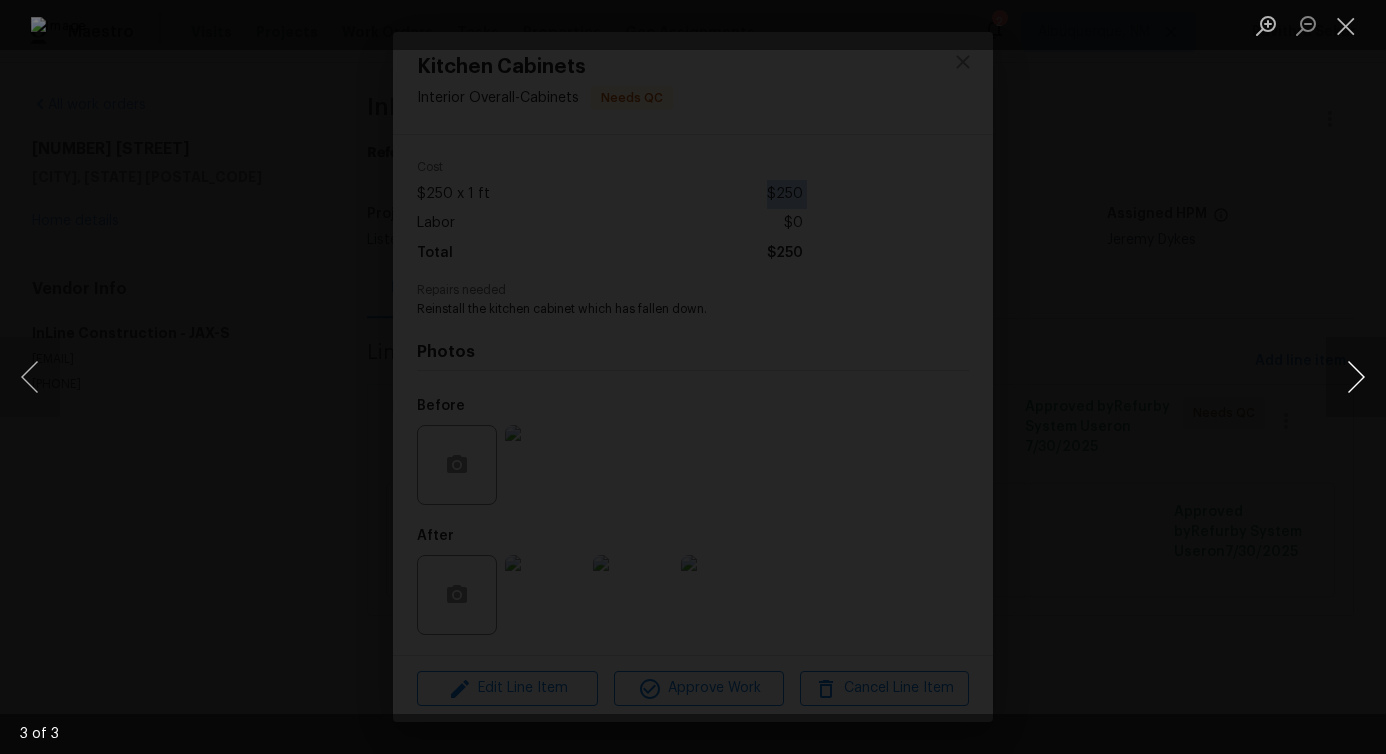 click at bounding box center (1356, 377) 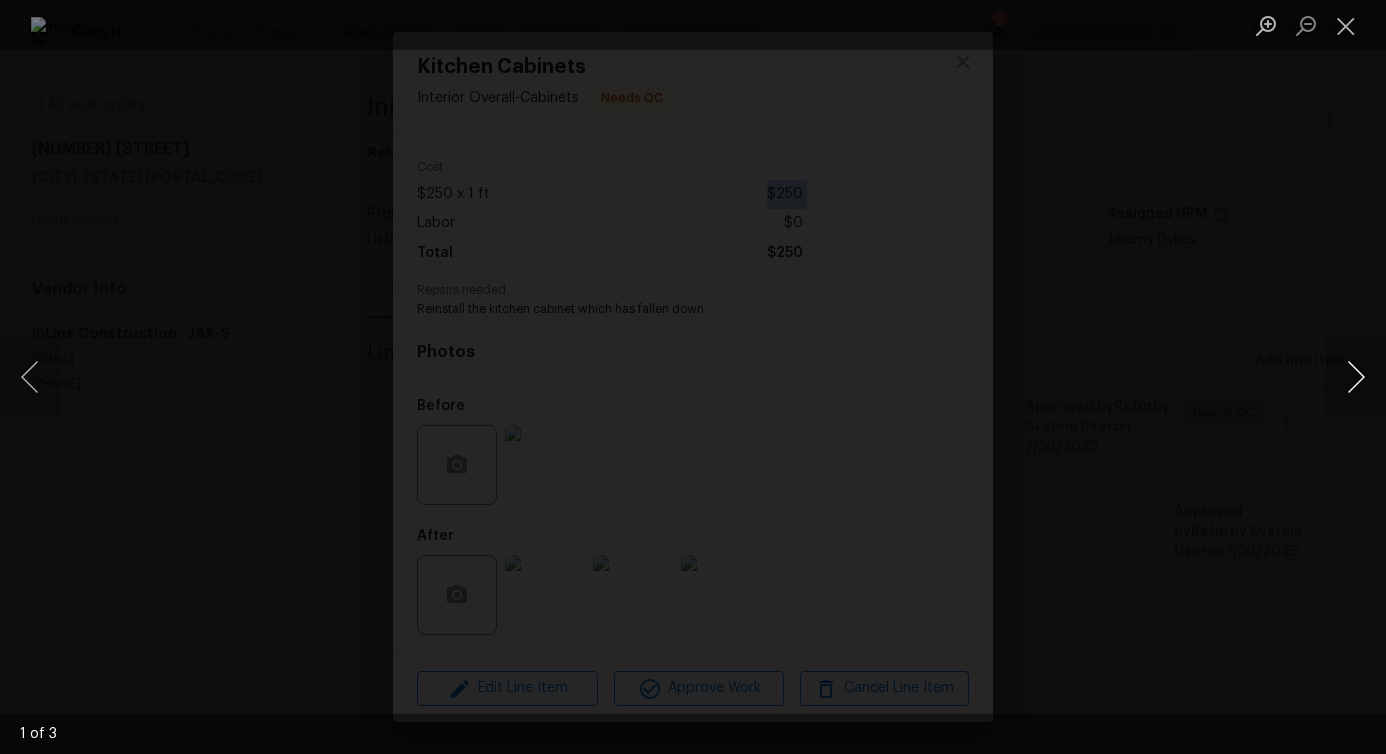 click at bounding box center [1356, 377] 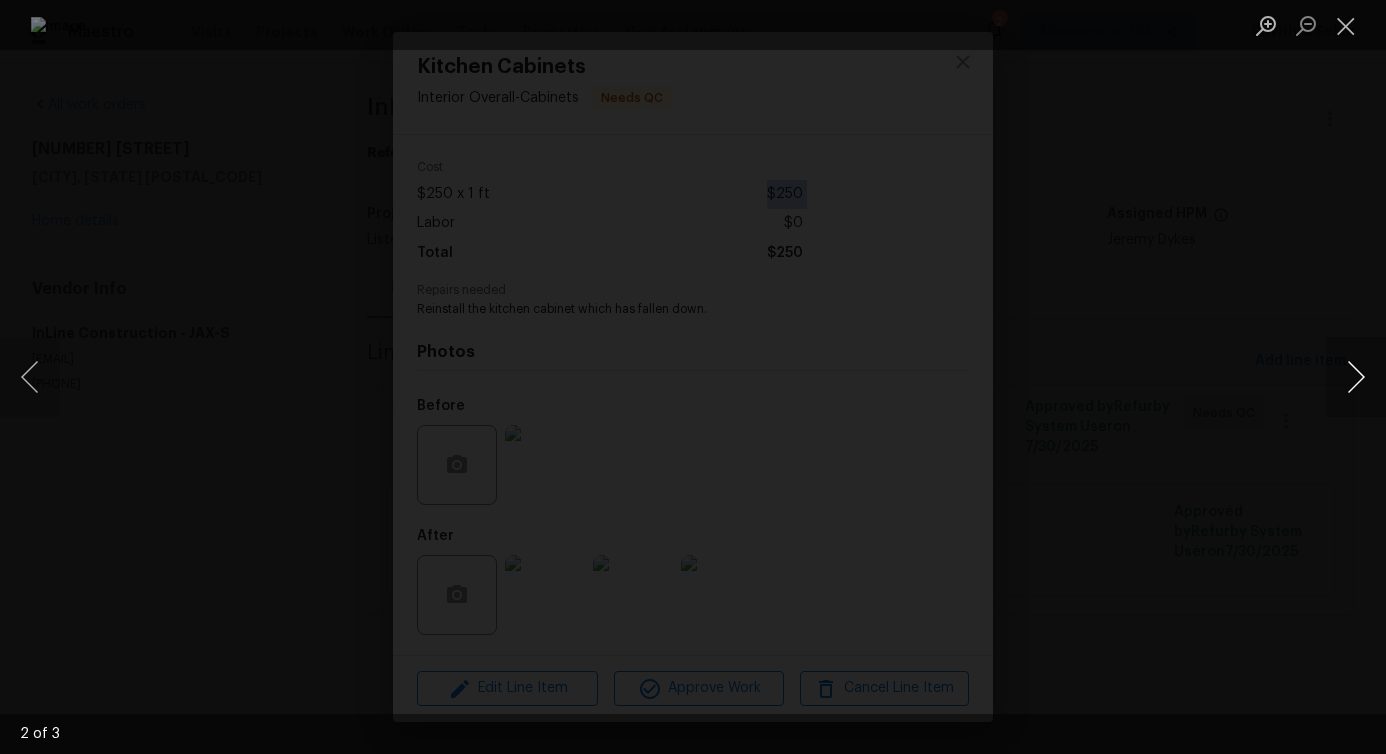 click at bounding box center [1356, 377] 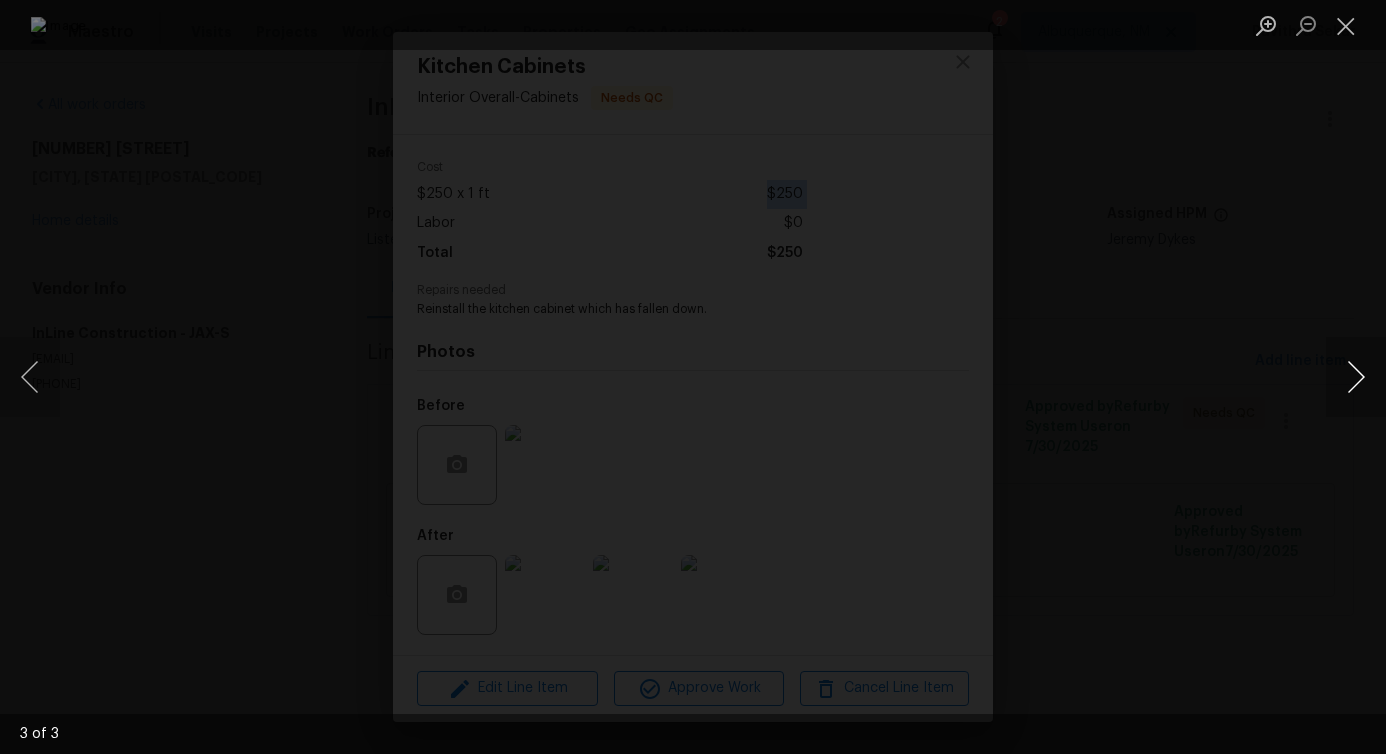 click at bounding box center (1356, 377) 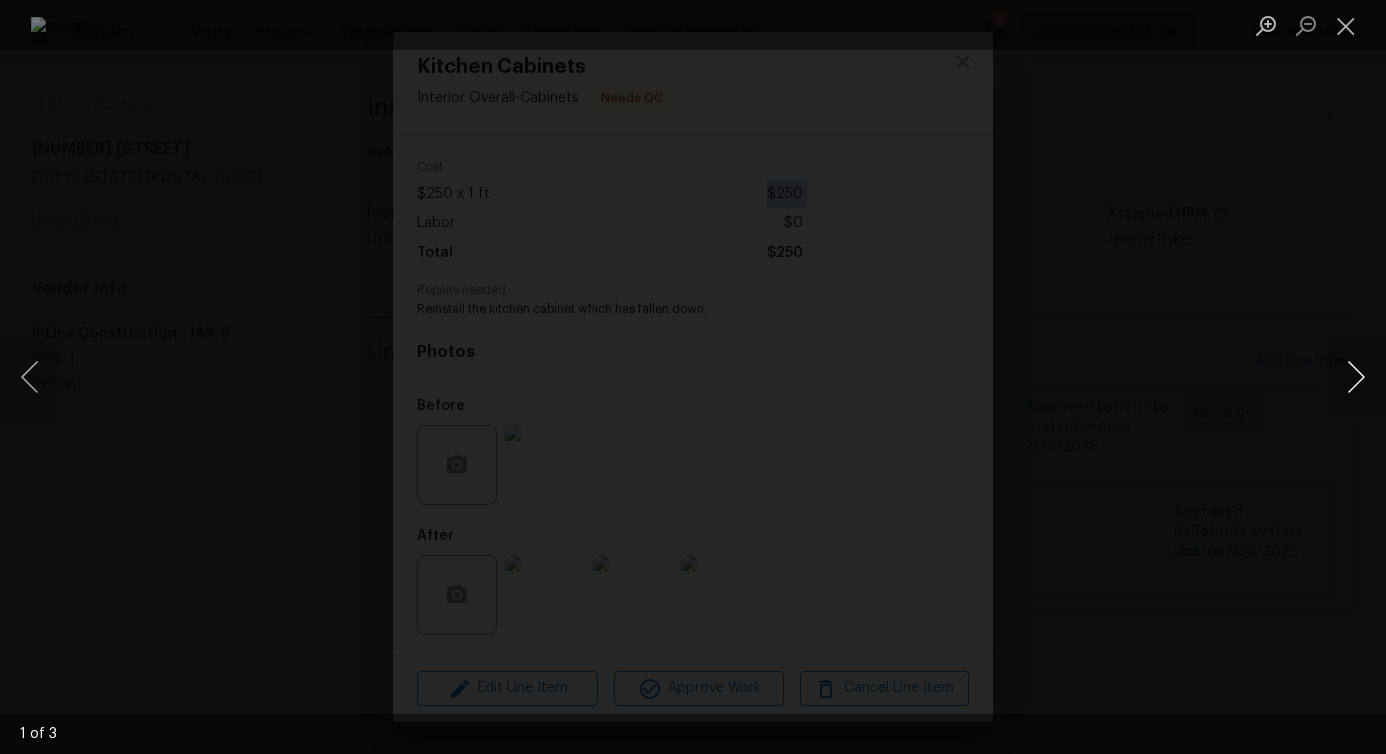 click at bounding box center (1356, 377) 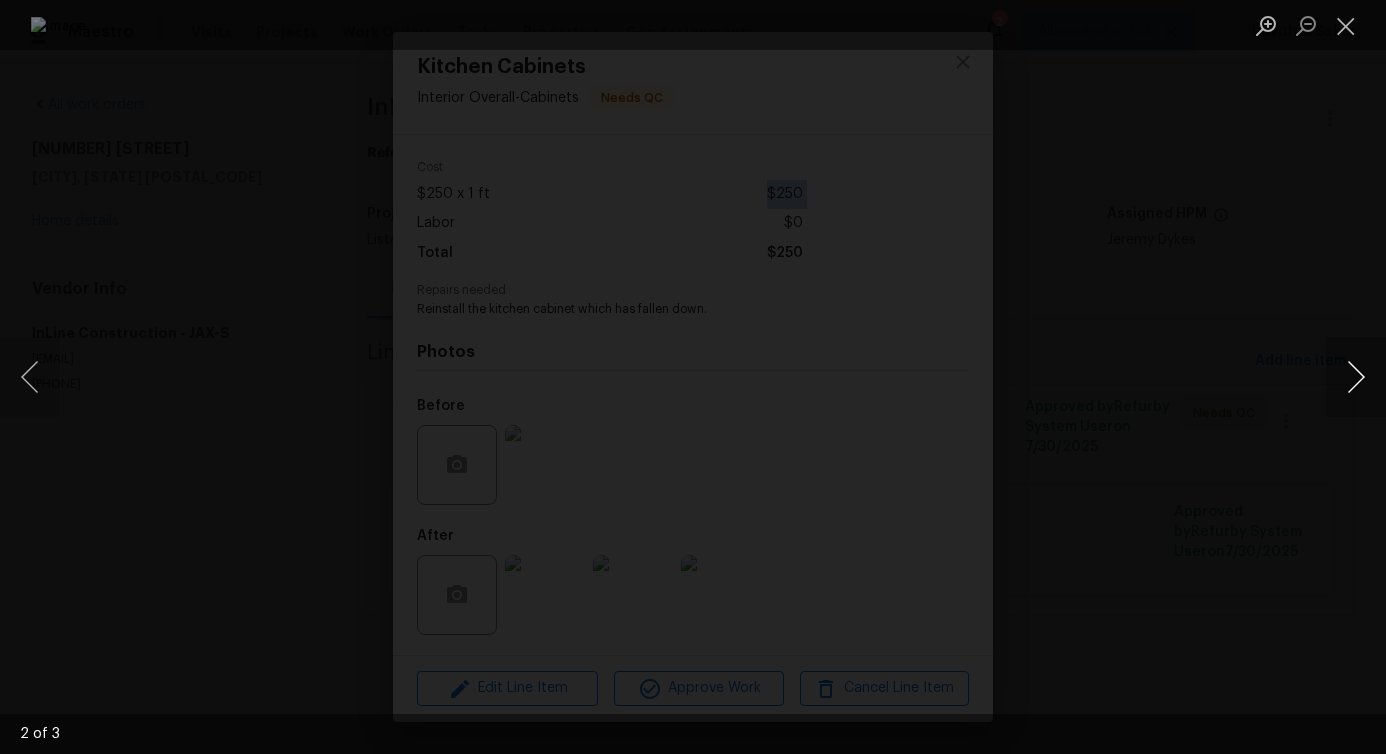 click at bounding box center [1356, 377] 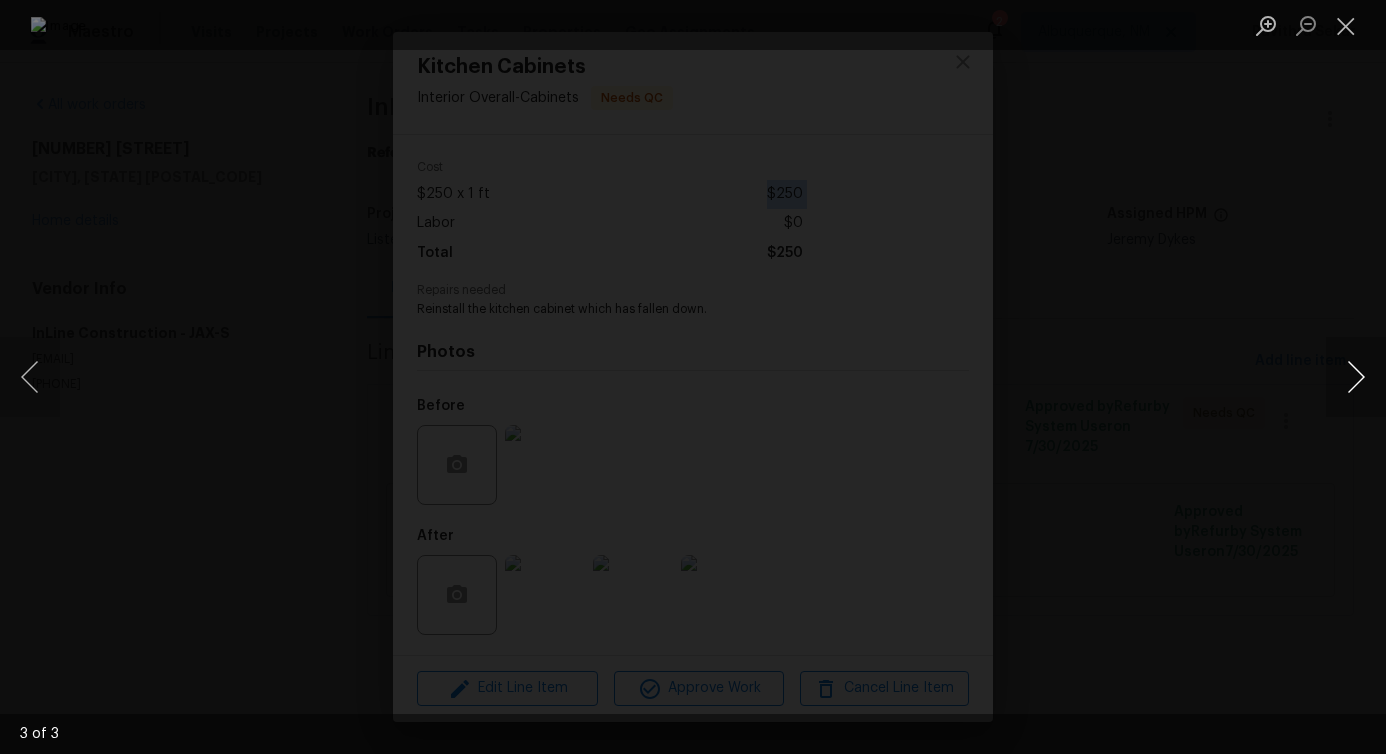 click at bounding box center [1356, 377] 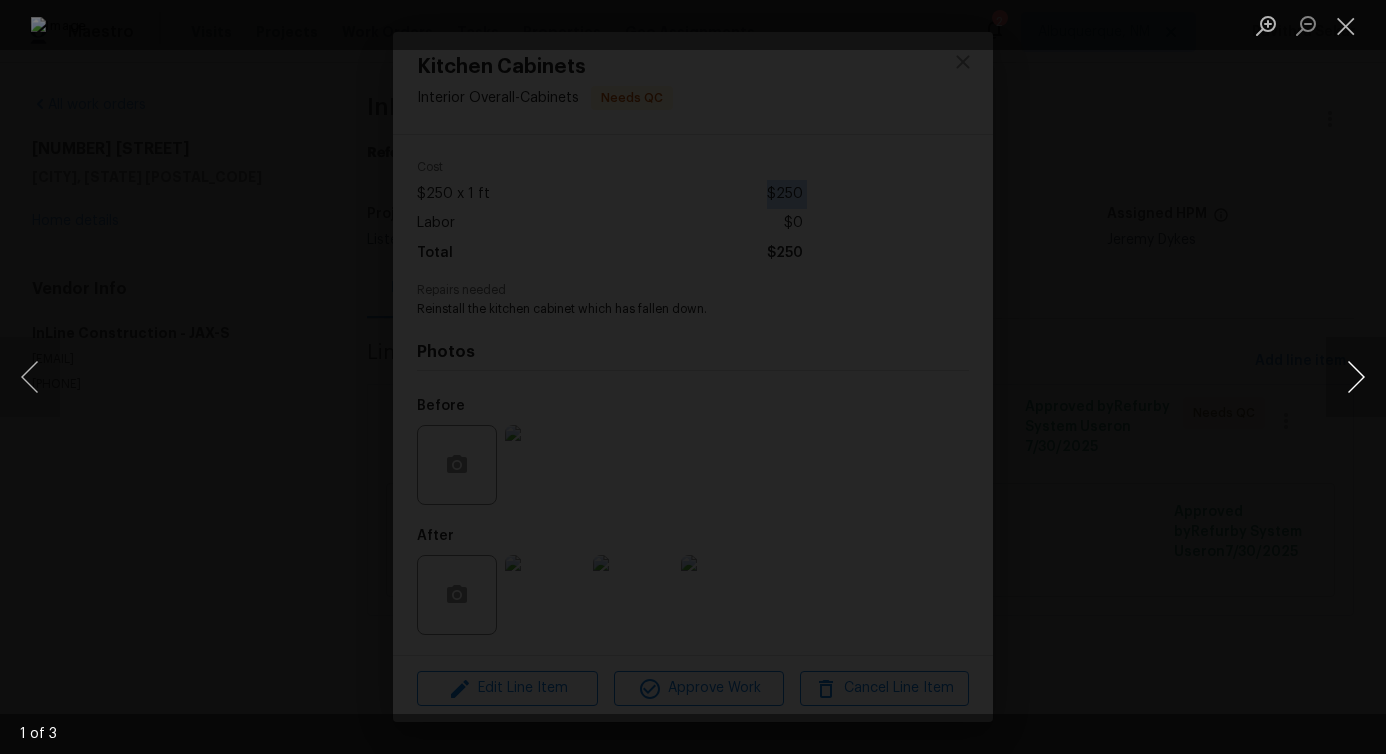 click at bounding box center [1356, 377] 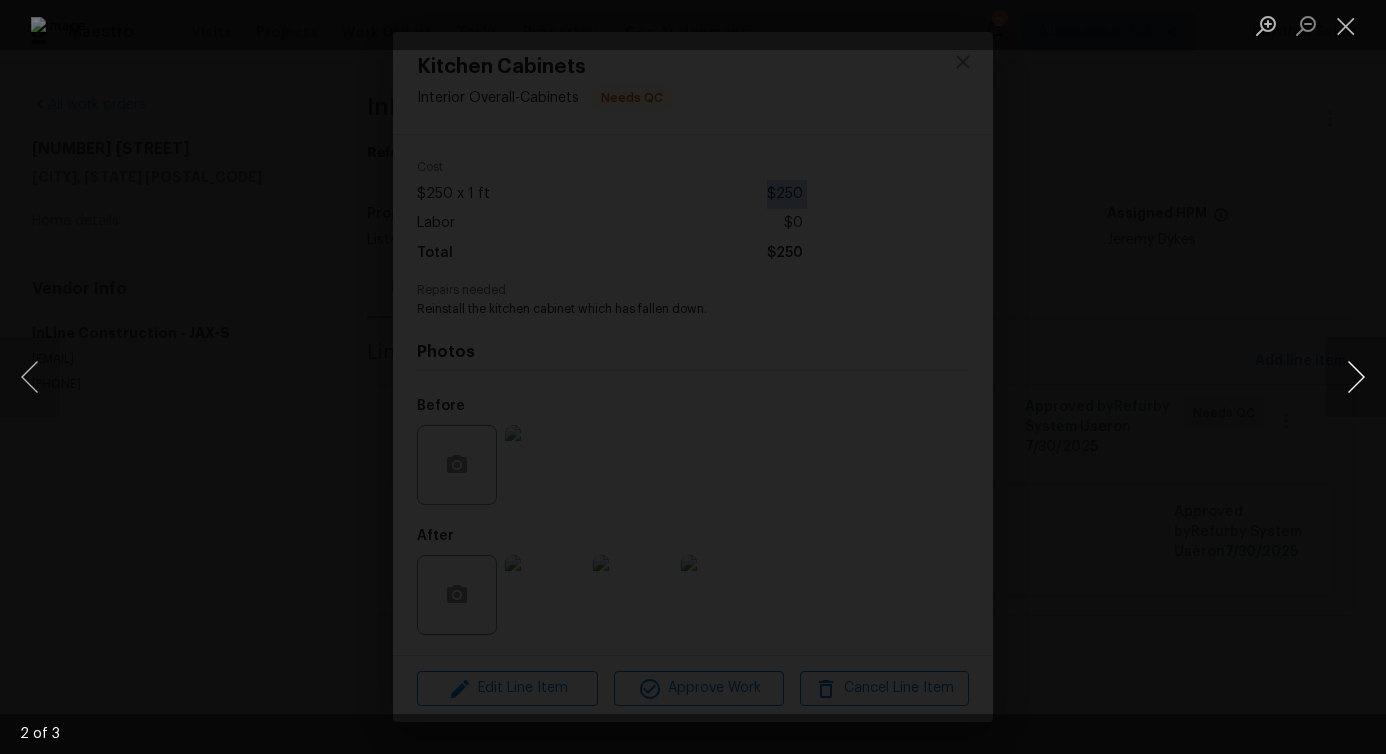 click at bounding box center (1356, 377) 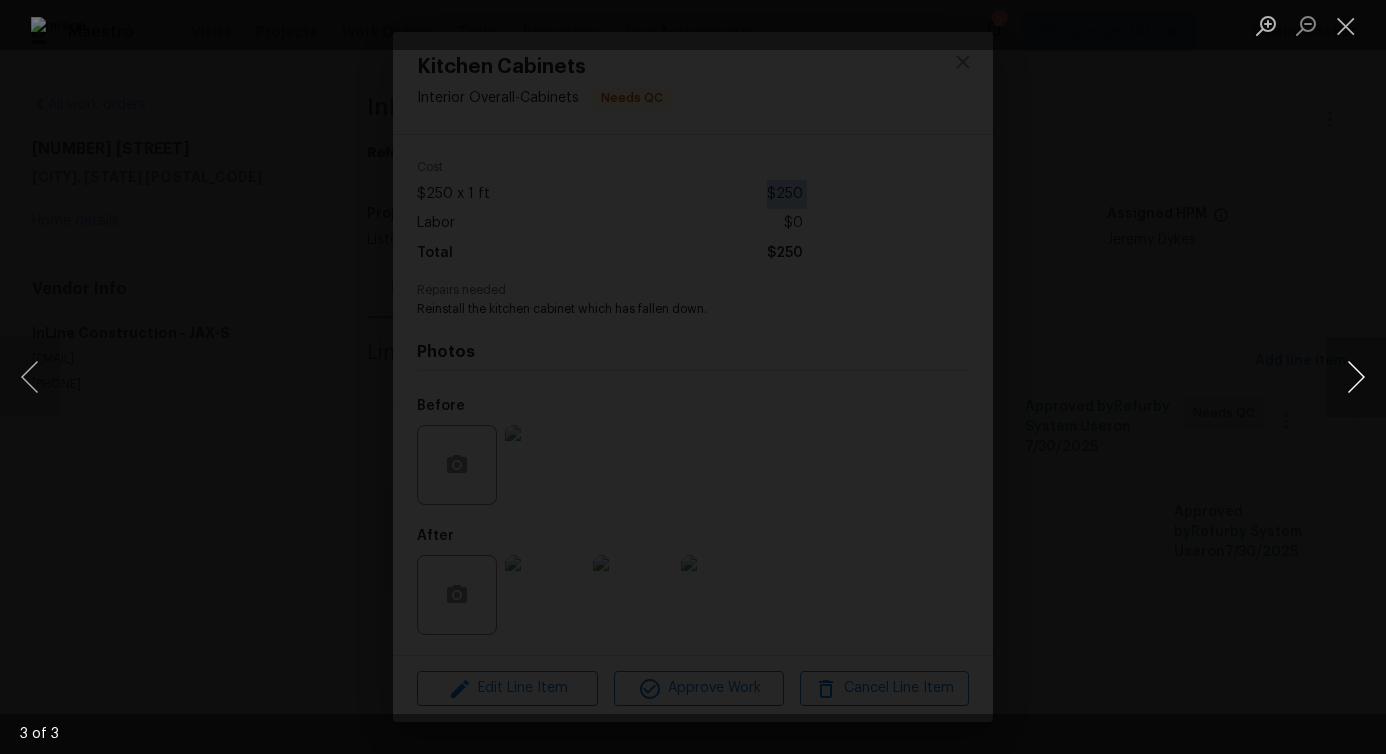 click at bounding box center [1356, 377] 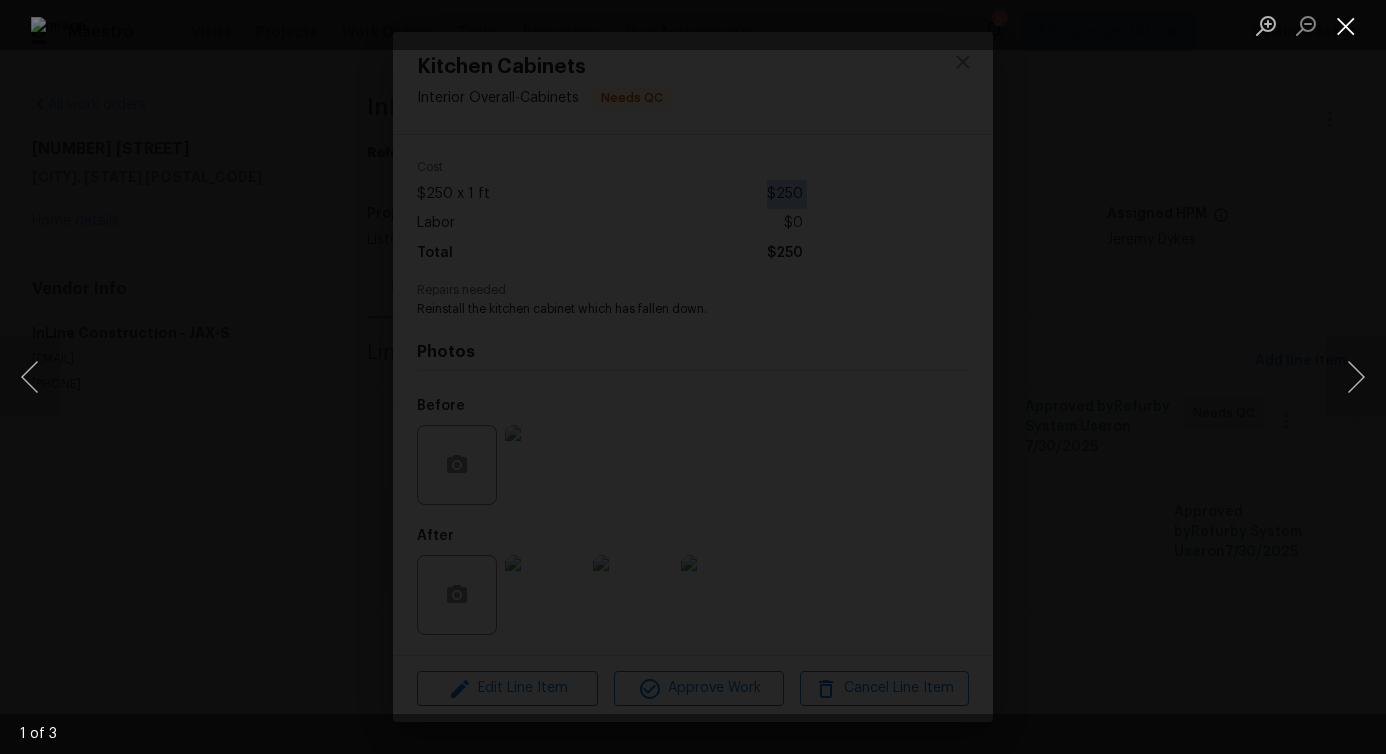 click at bounding box center (1346, 25) 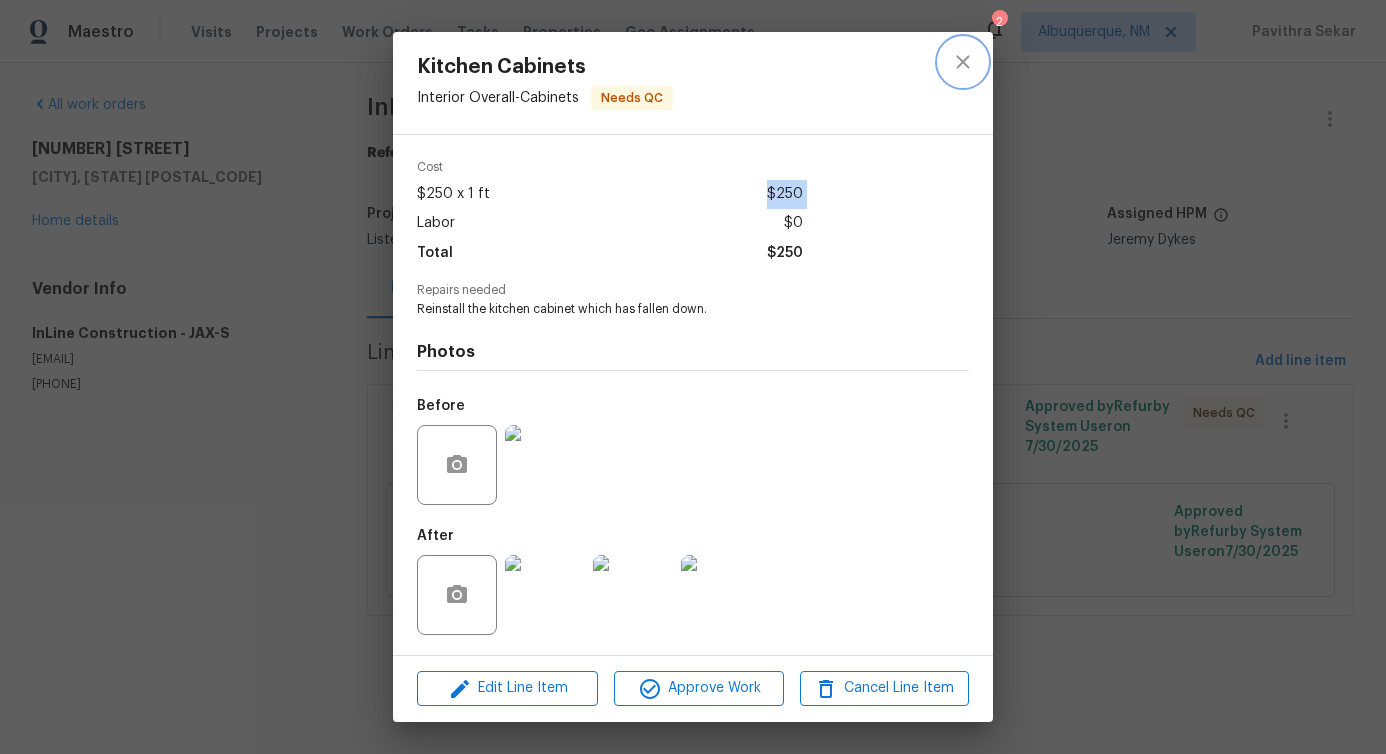 click 